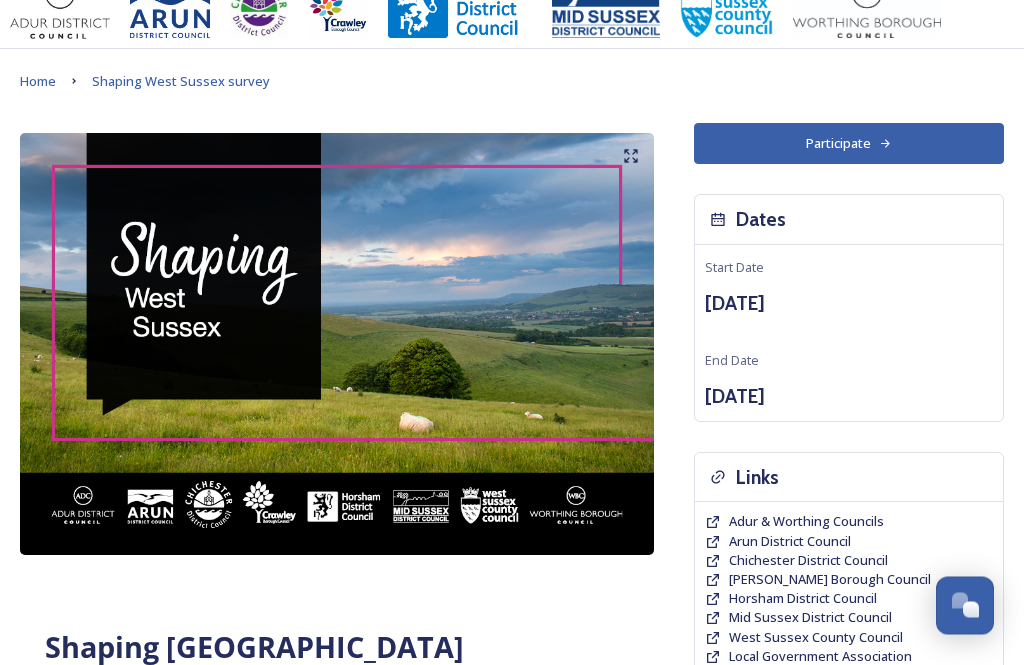 scroll, scrollTop: 0, scrollLeft: 0, axis: both 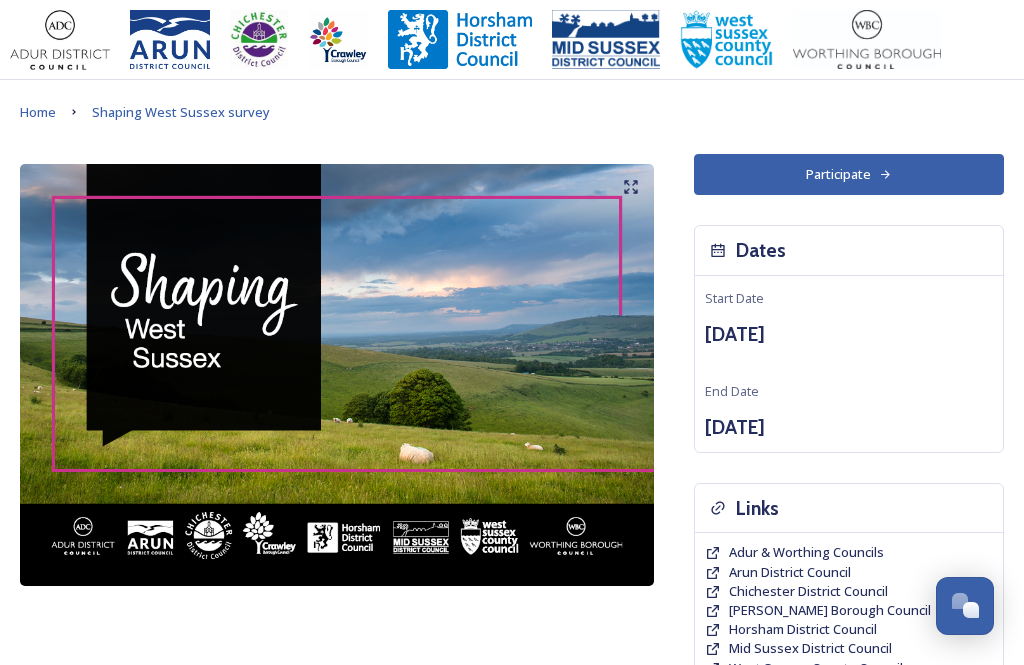 click on "Participate" at bounding box center (849, 174) 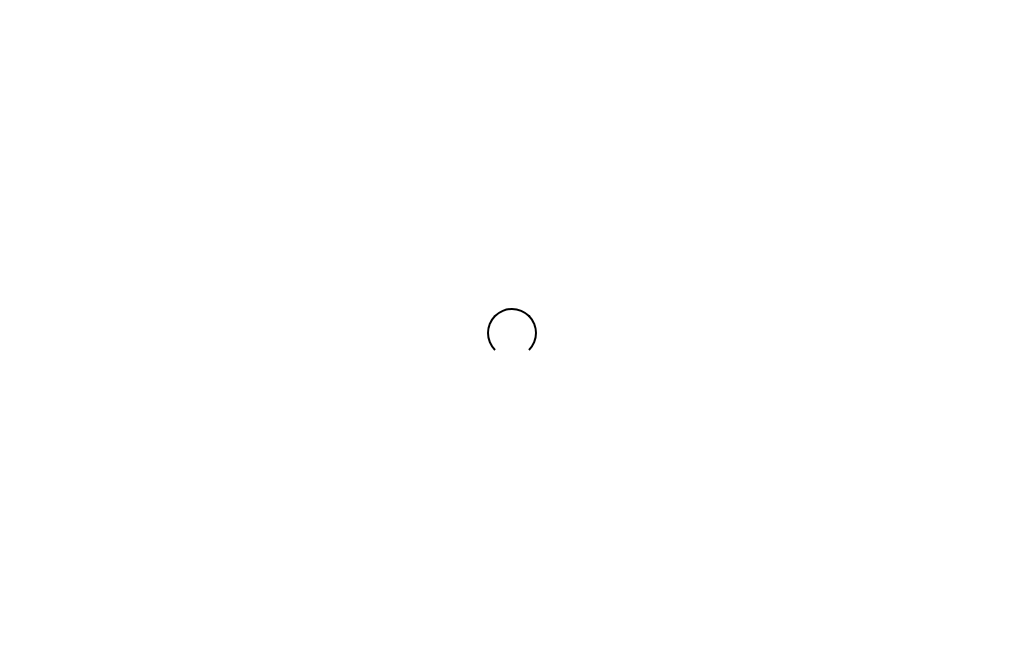scroll, scrollTop: 0, scrollLeft: 0, axis: both 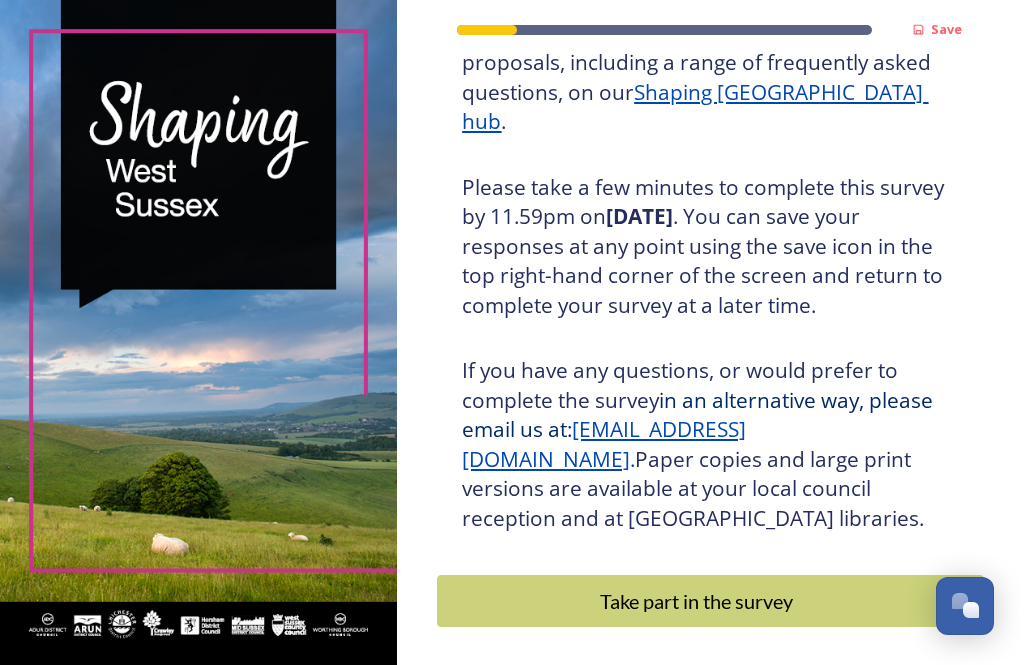 click on "Take part in the survey" at bounding box center (696, 601) 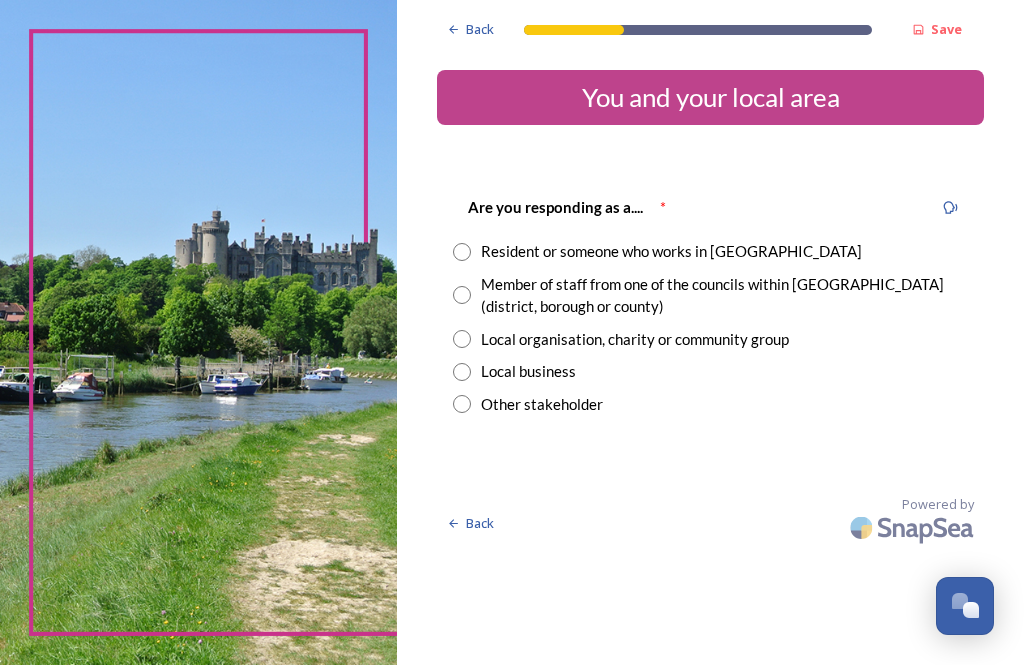 click at bounding box center (462, 252) 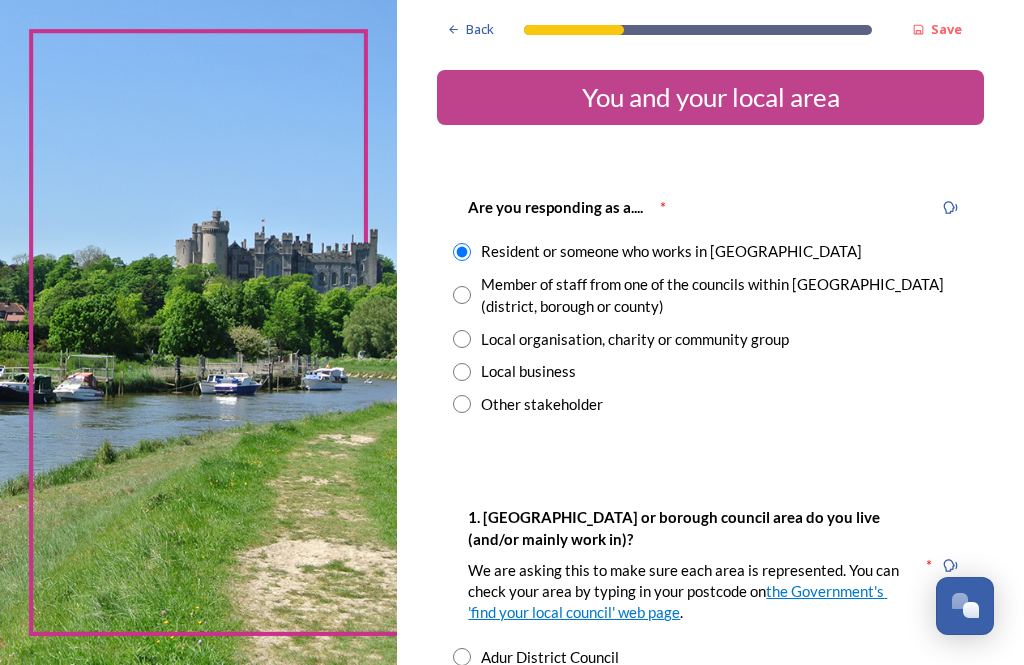 click on "Resident or someone who works in [GEOGRAPHIC_DATA]" at bounding box center [710, 251] 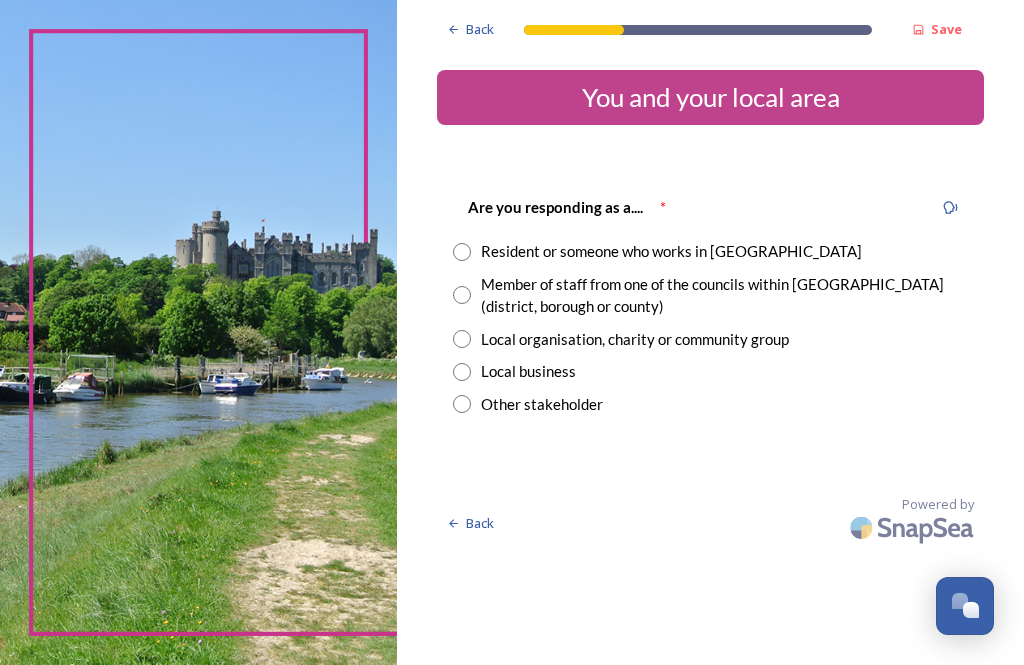 click at bounding box center (462, 252) 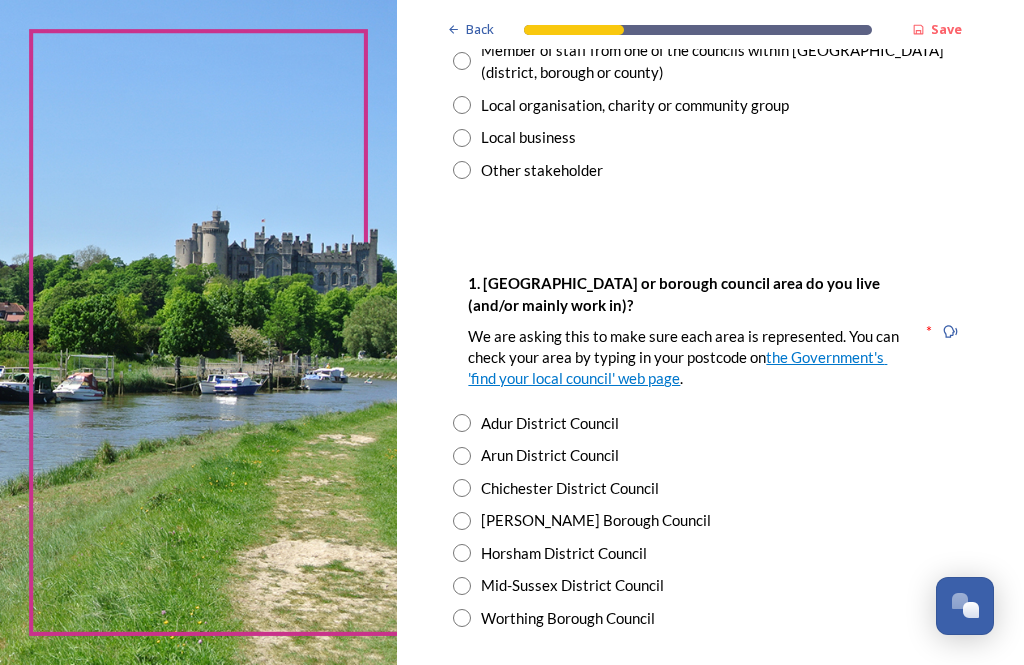 scroll, scrollTop: 236, scrollLeft: 0, axis: vertical 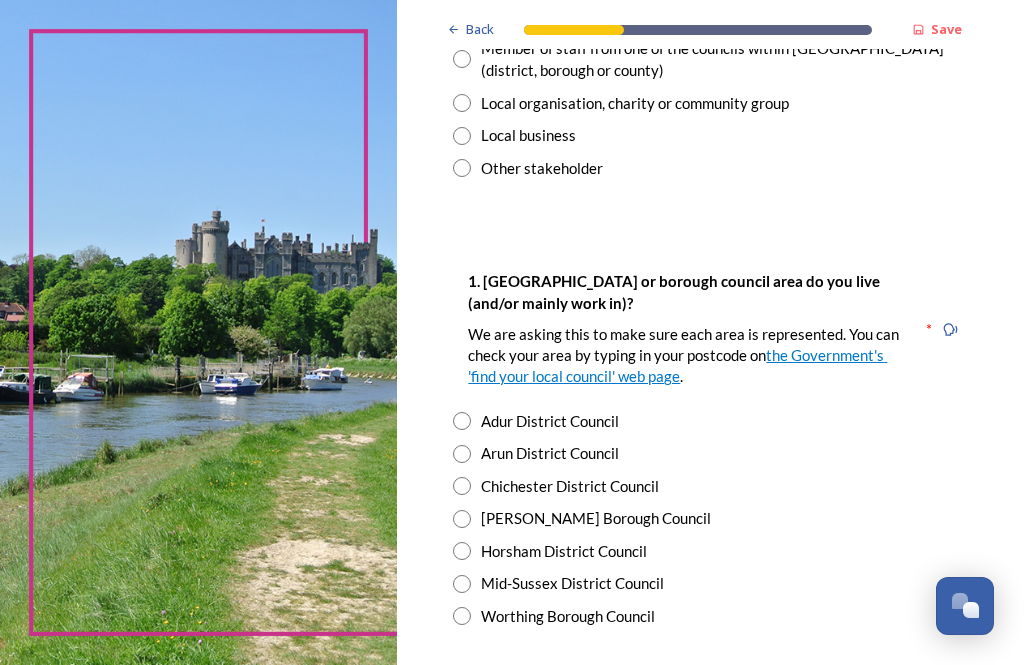 click at bounding box center (462, 486) 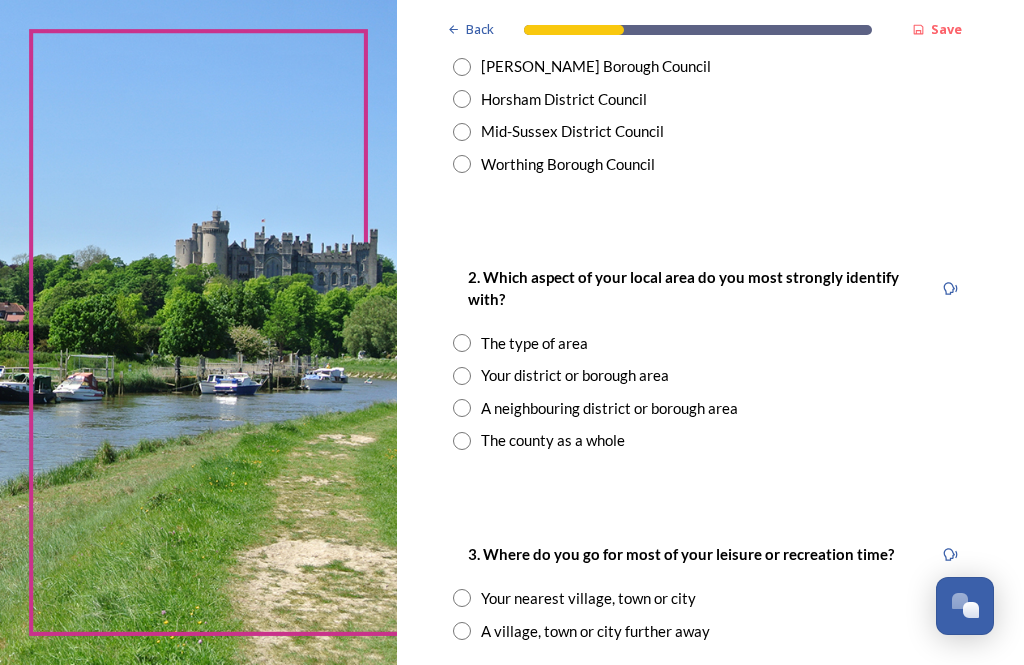scroll, scrollTop: 688, scrollLeft: 0, axis: vertical 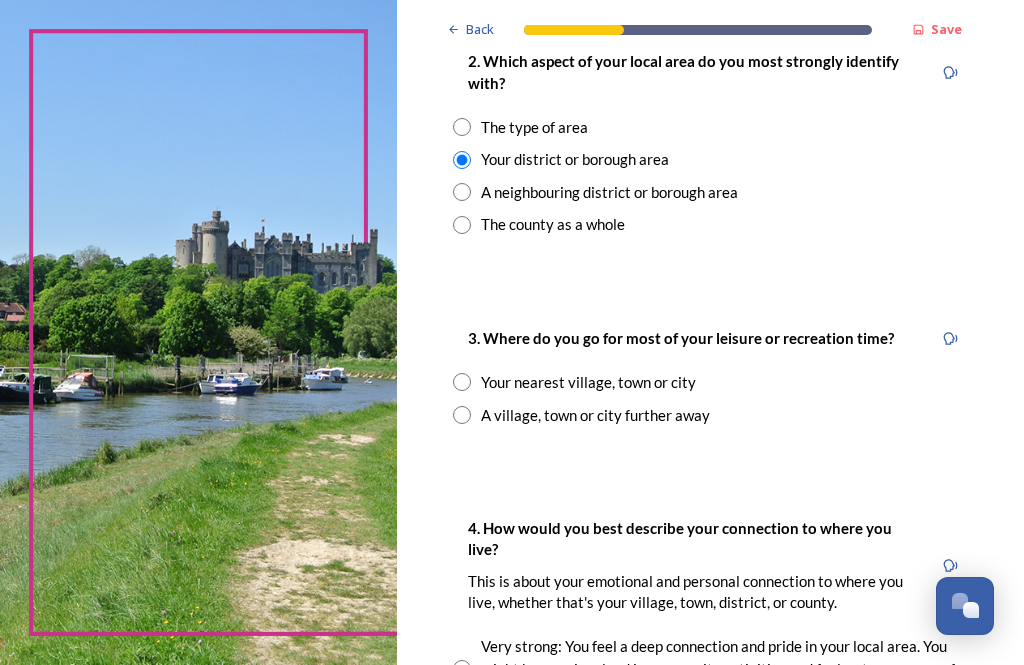 click on "Your nearest village, town or city" at bounding box center (710, 382) 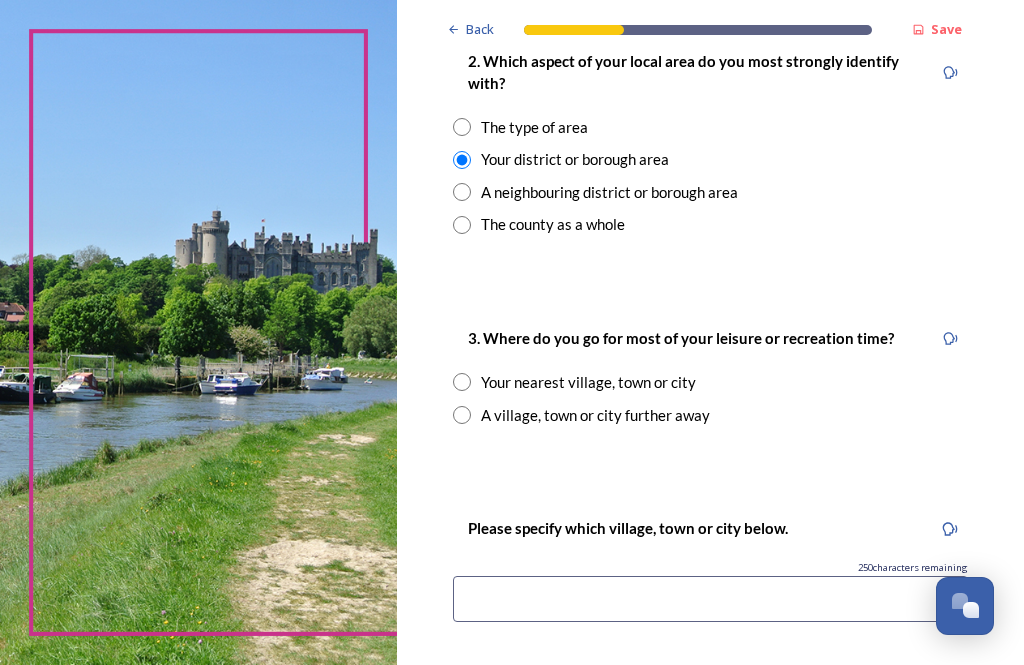 radio on "true" 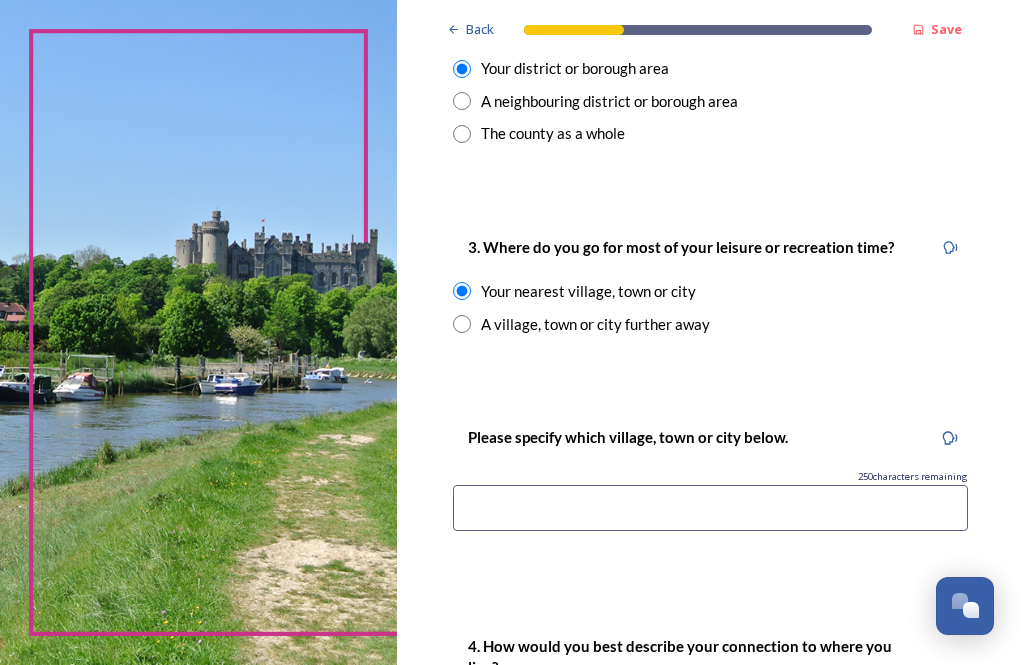 scroll, scrollTop: 995, scrollLeft: 0, axis: vertical 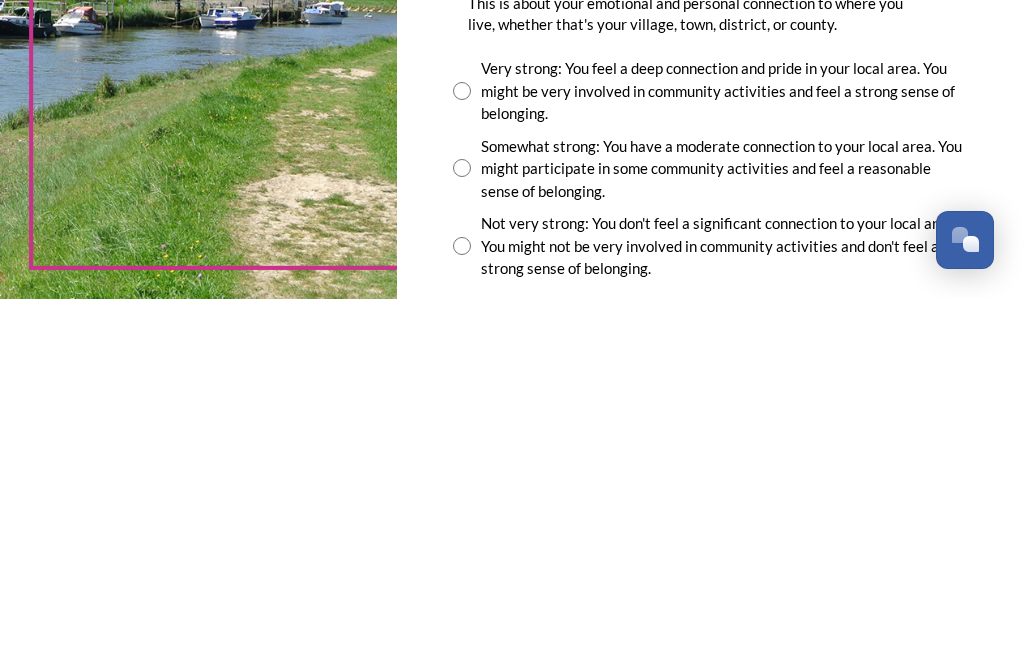 type on "Aldsworth" 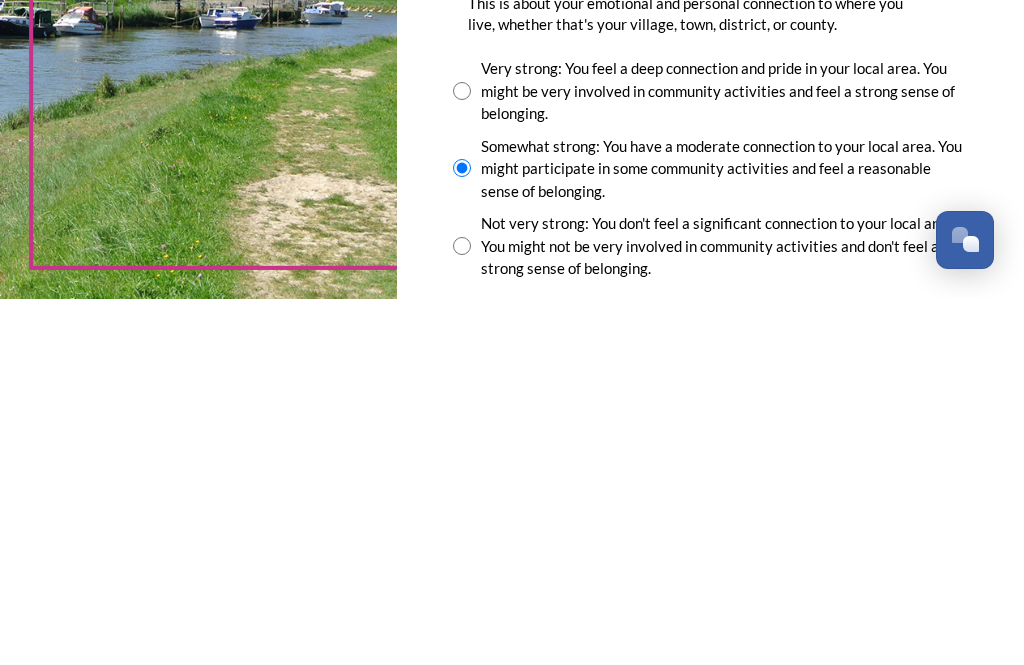 scroll, scrollTop: 64, scrollLeft: 0, axis: vertical 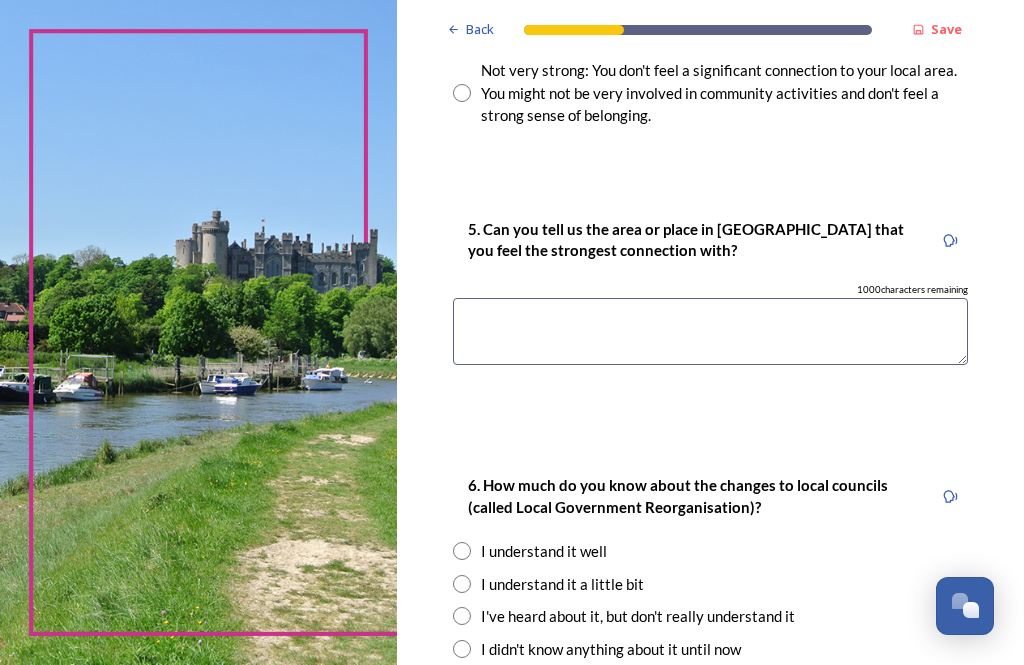 click at bounding box center [710, 331] 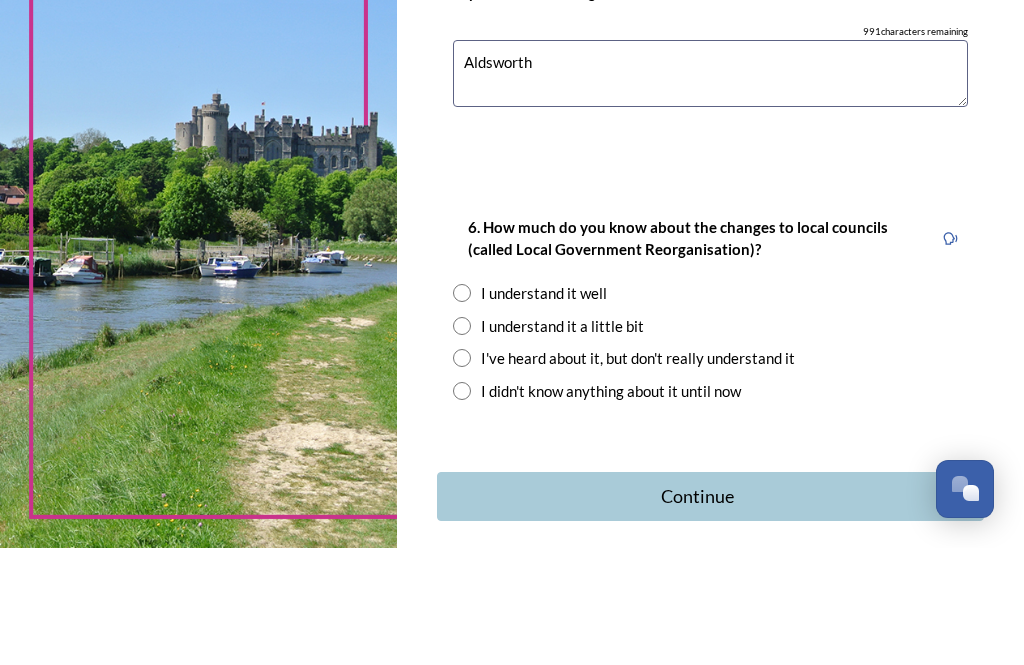 scroll, scrollTop: 1984, scrollLeft: 0, axis: vertical 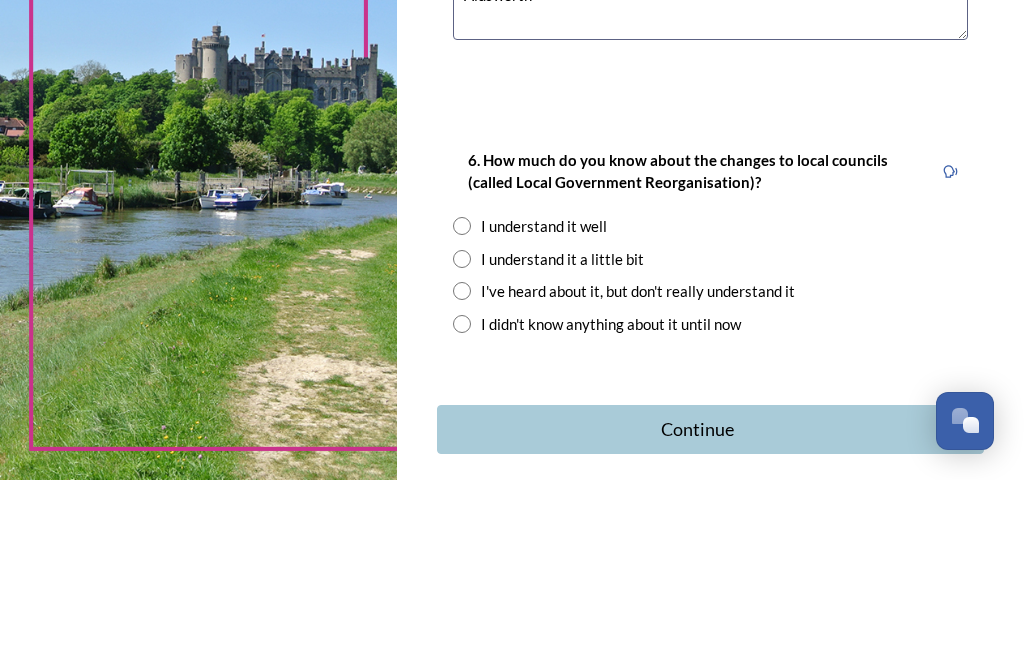 type on "Aldsworth" 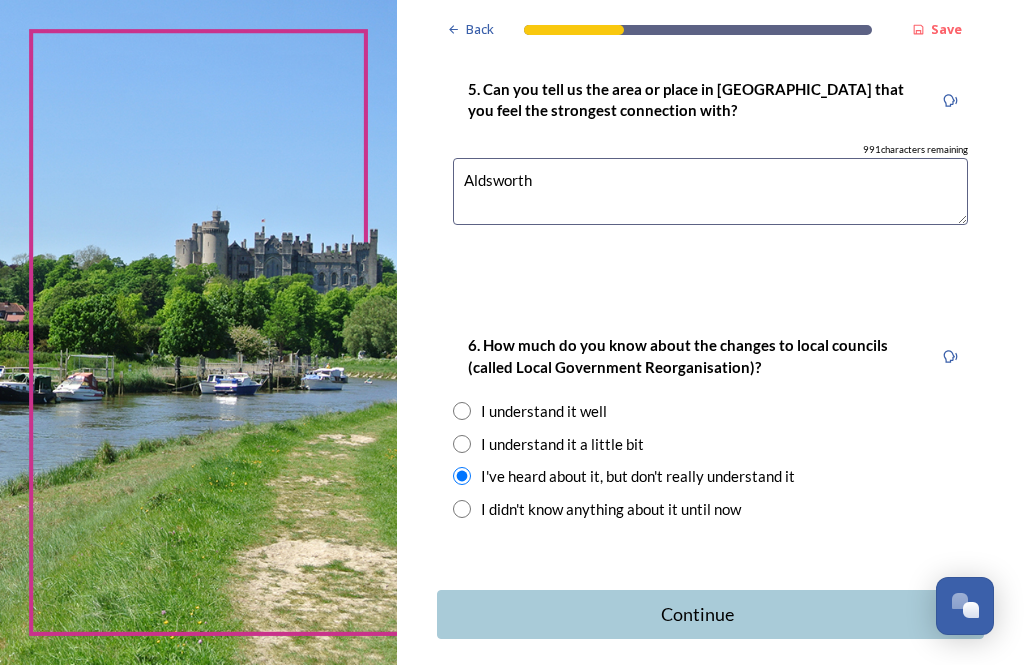 click on "Continue" at bounding box center (697, 614) 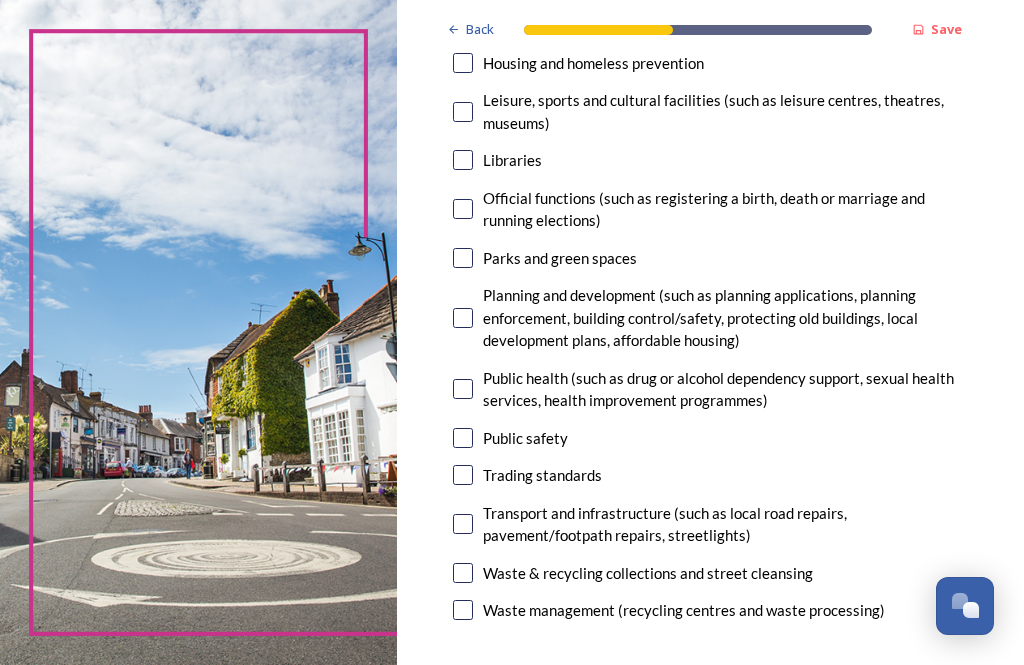 scroll, scrollTop: 652, scrollLeft: 0, axis: vertical 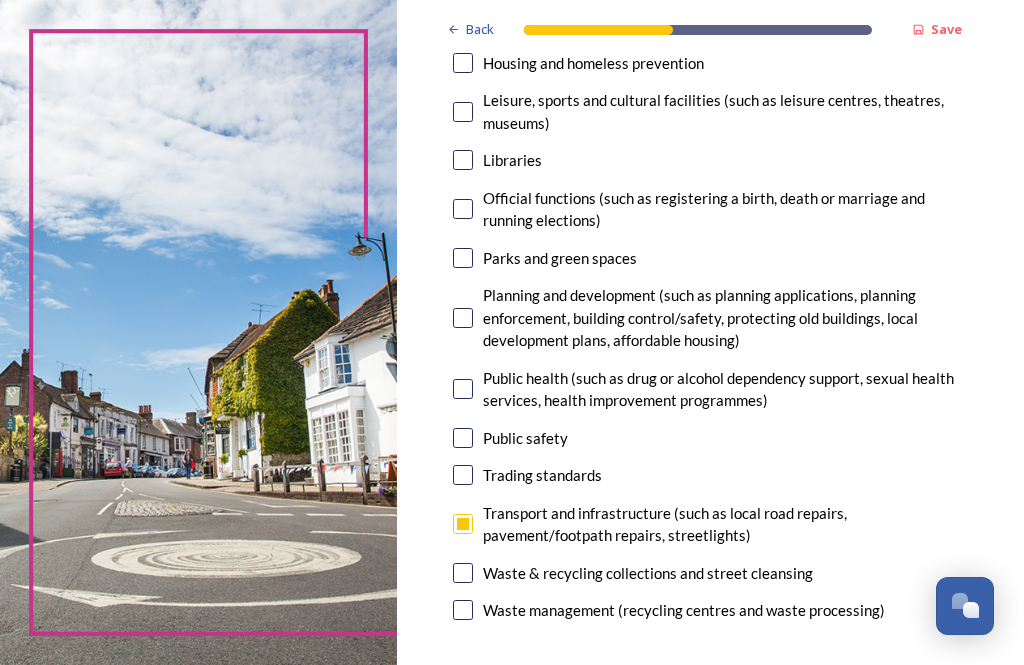 checkbox on "true" 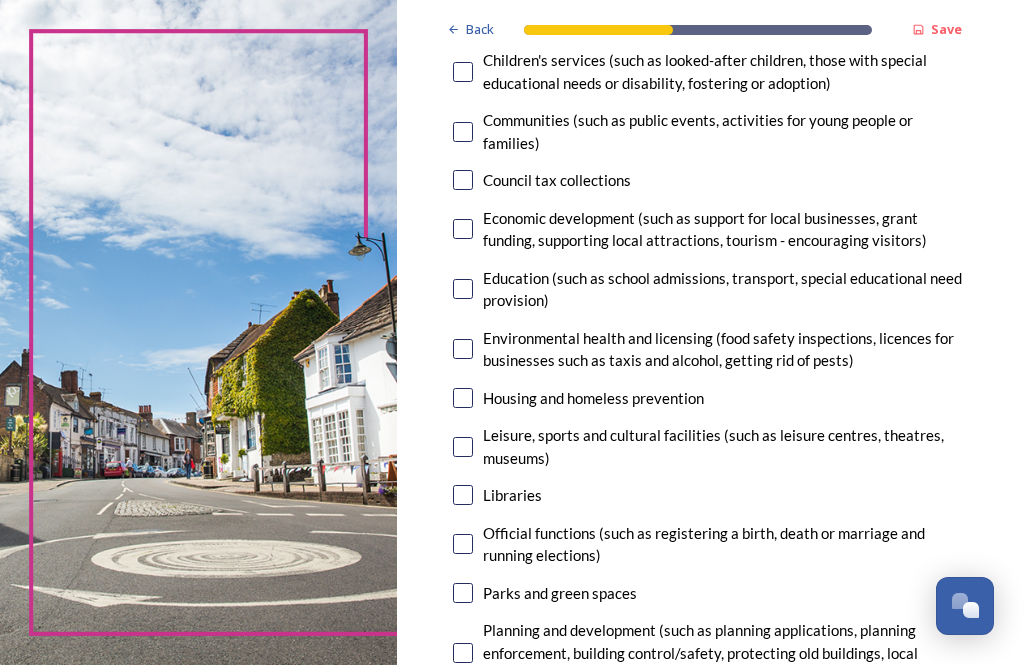 scroll, scrollTop: 317, scrollLeft: 0, axis: vertical 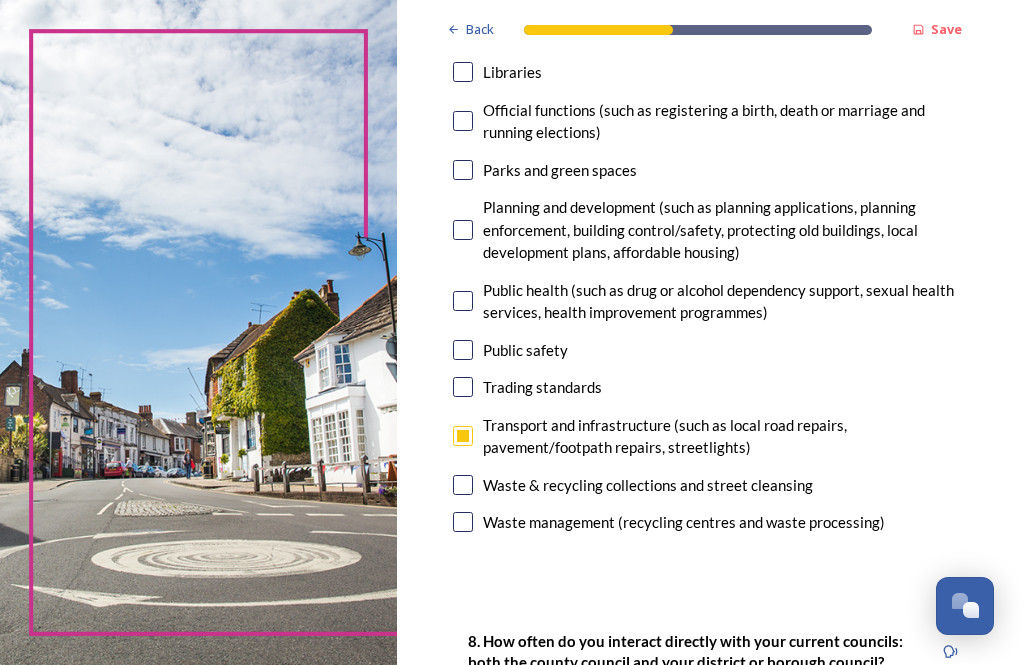 click at bounding box center [463, 485] 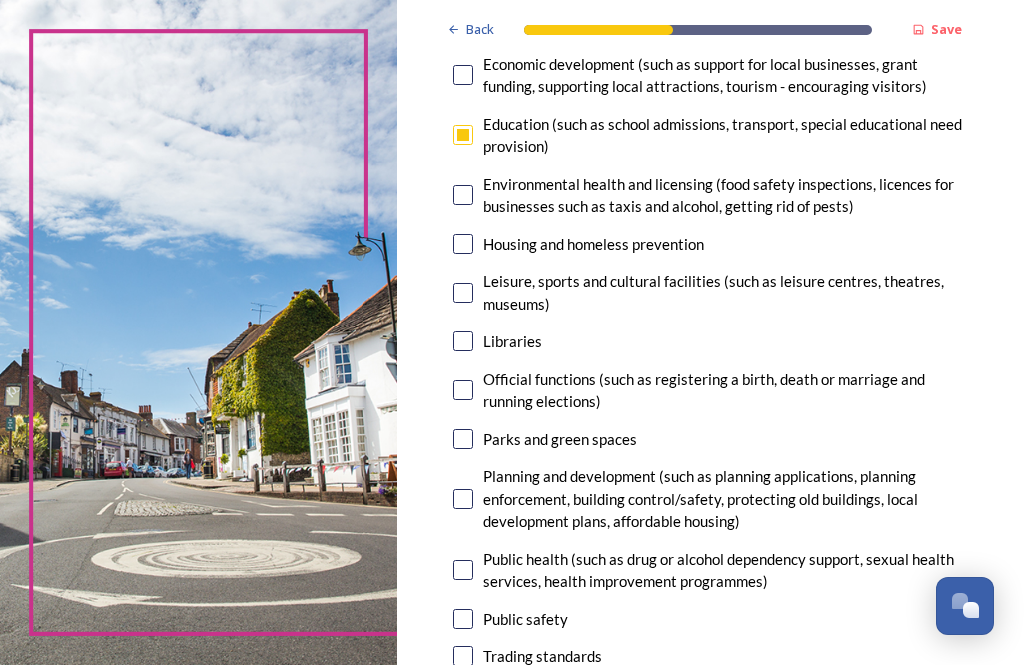 scroll, scrollTop: 471, scrollLeft: 0, axis: vertical 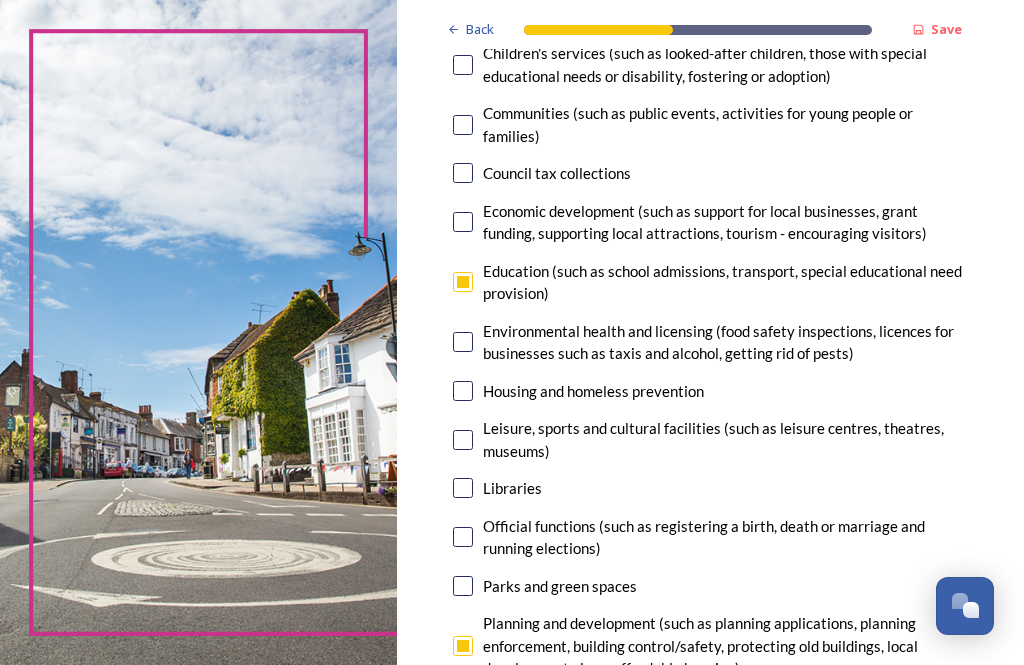 click at bounding box center (463, 440) 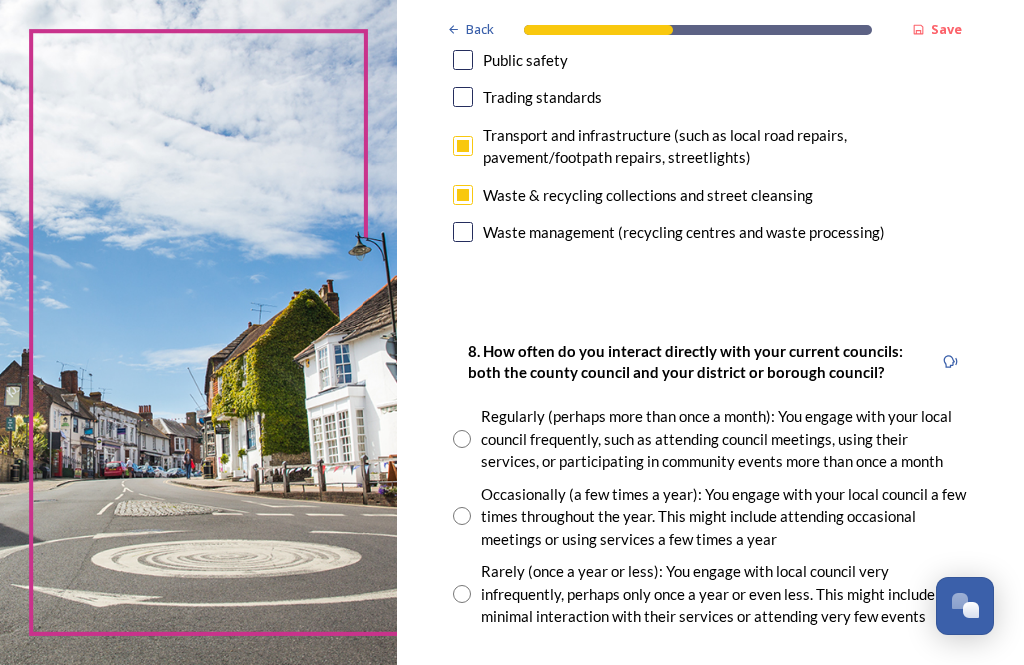 scroll, scrollTop: 1030, scrollLeft: 0, axis: vertical 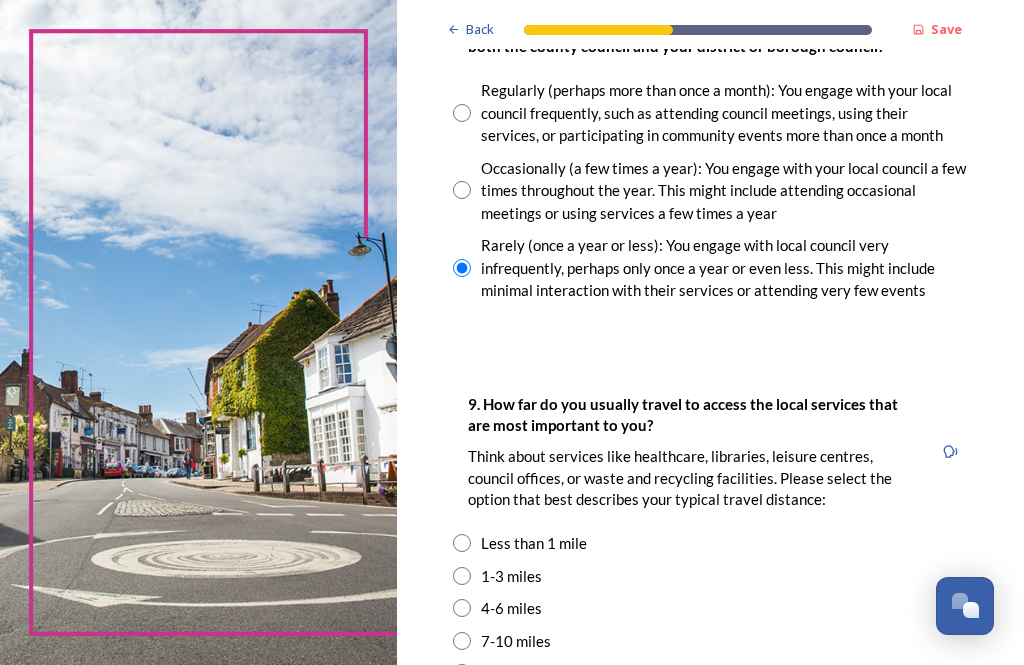 click at bounding box center (462, 641) 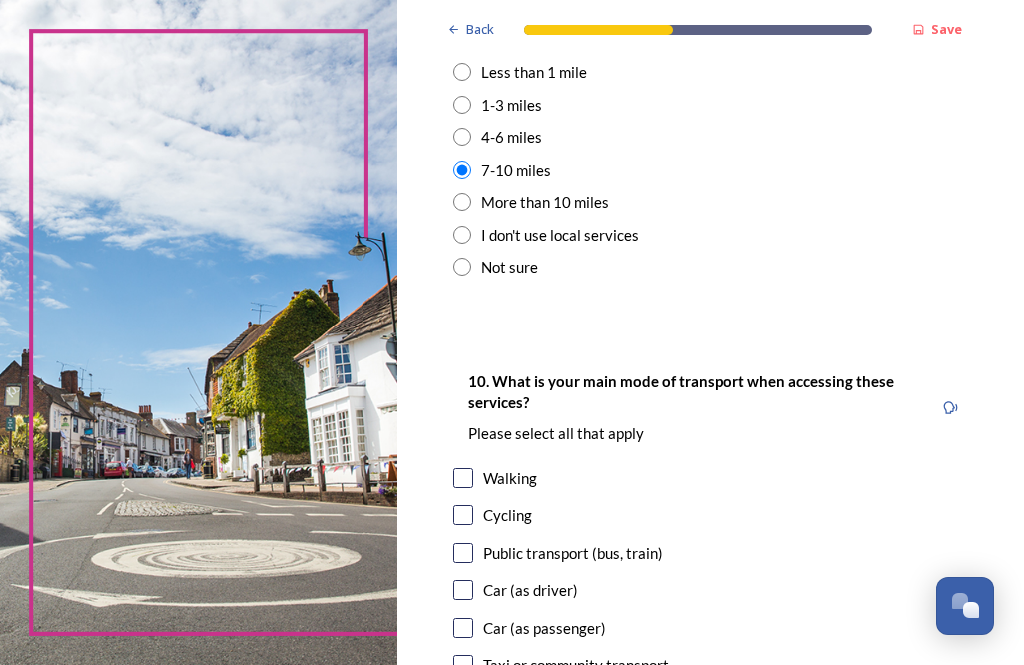 scroll, scrollTop: 1829, scrollLeft: 0, axis: vertical 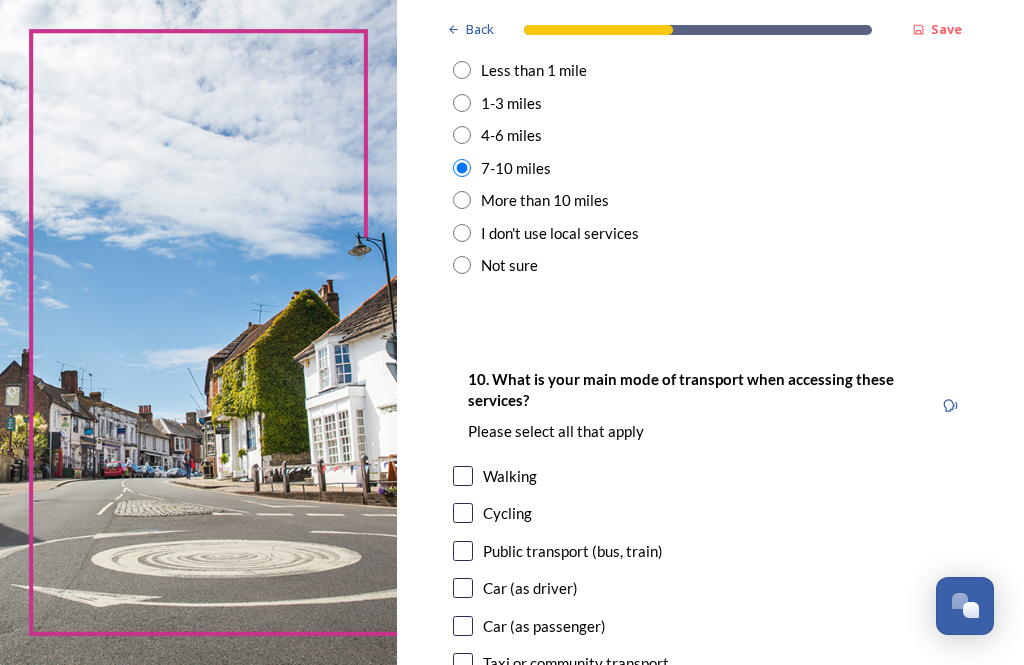 click at bounding box center (463, 588) 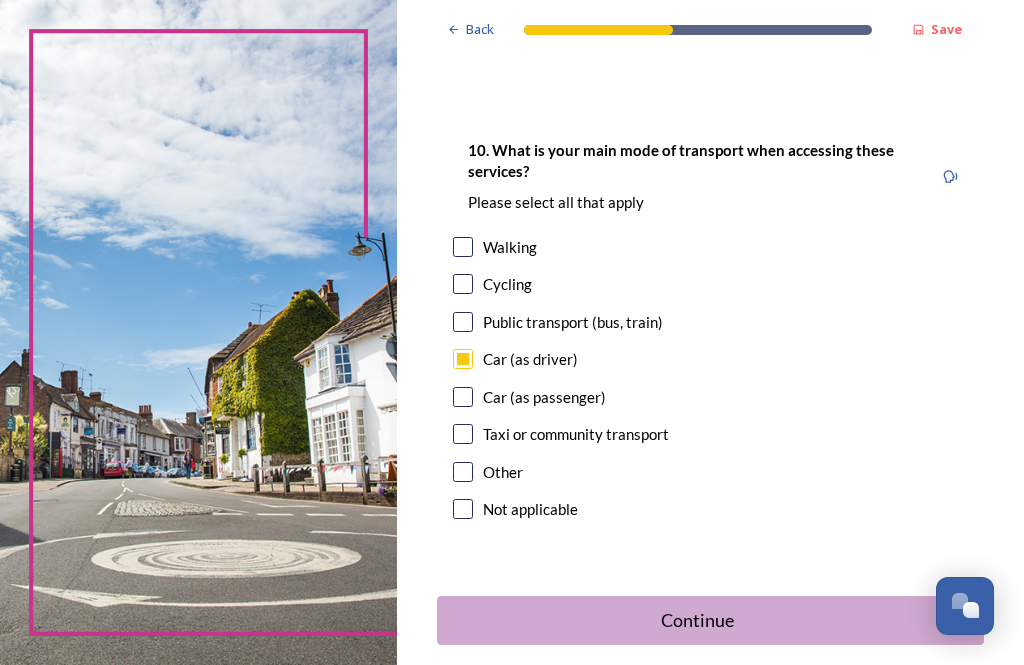 scroll, scrollTop: 2057, scrollLeft: 0, axis: vertical 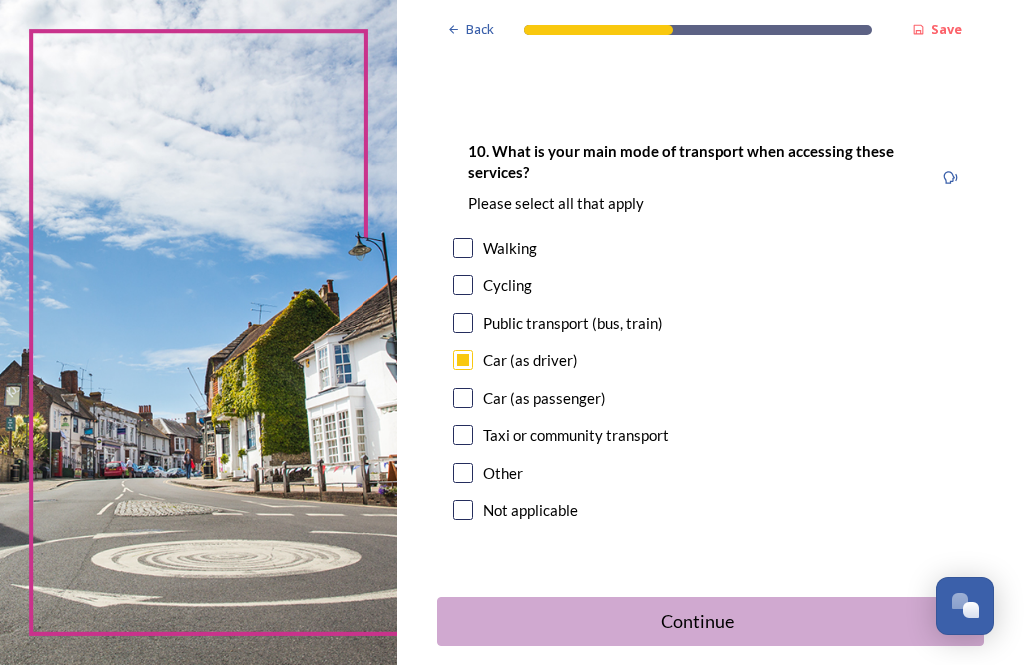 click on "Continue" at bounding box center [697, 621] 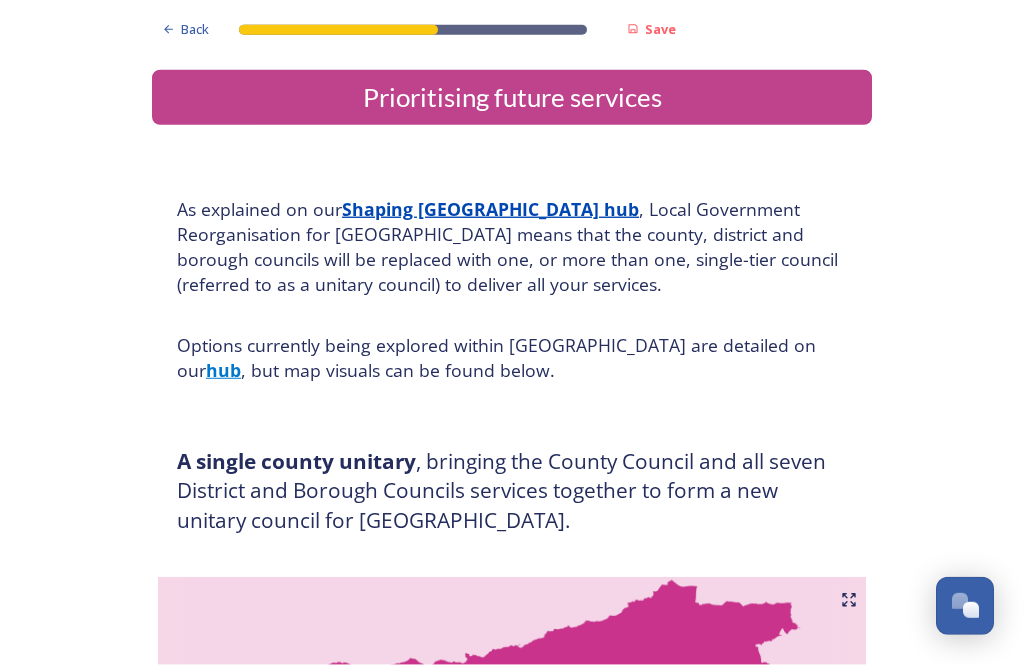 scroll, scrollTop: 24, scrollLeft: 0, axis: vertical 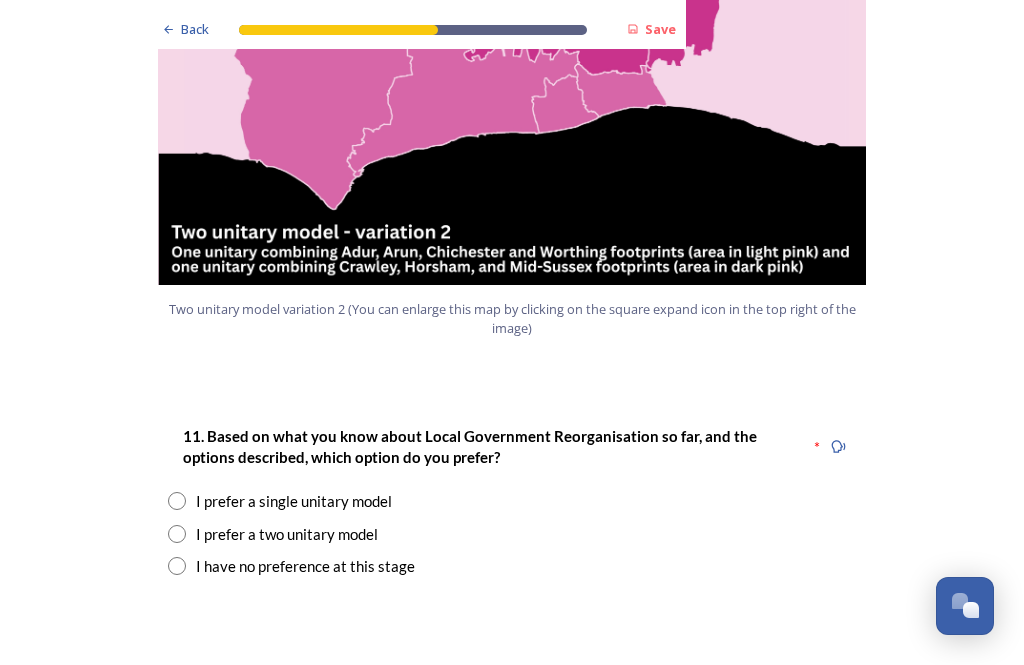 click at bounding box center [177, 501] 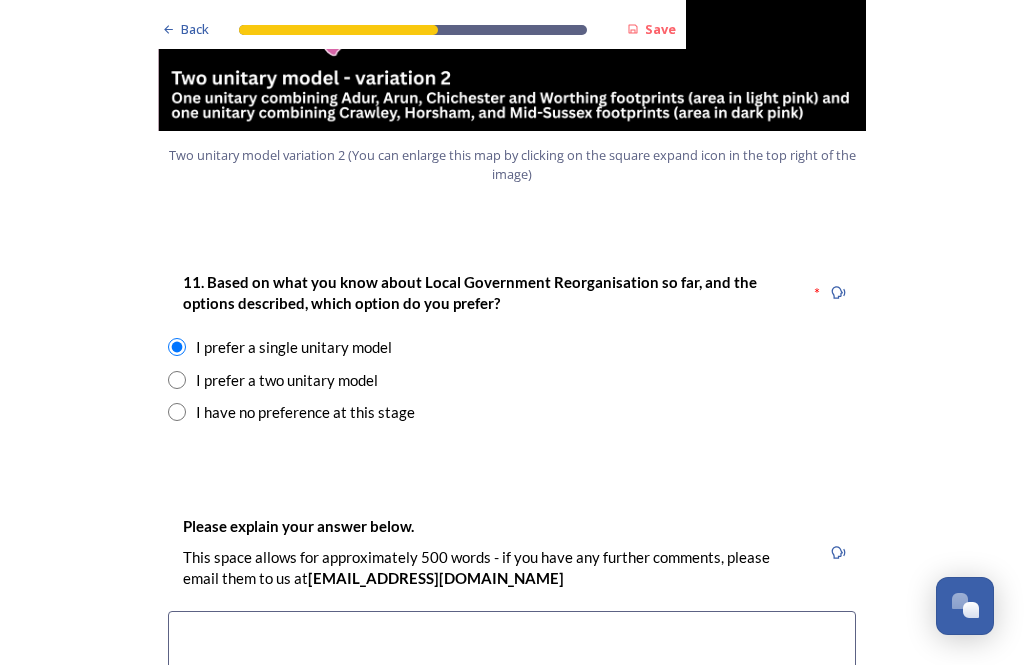 scroll, scrollTop: 2544, scrollLeft: 0, axis: vertical 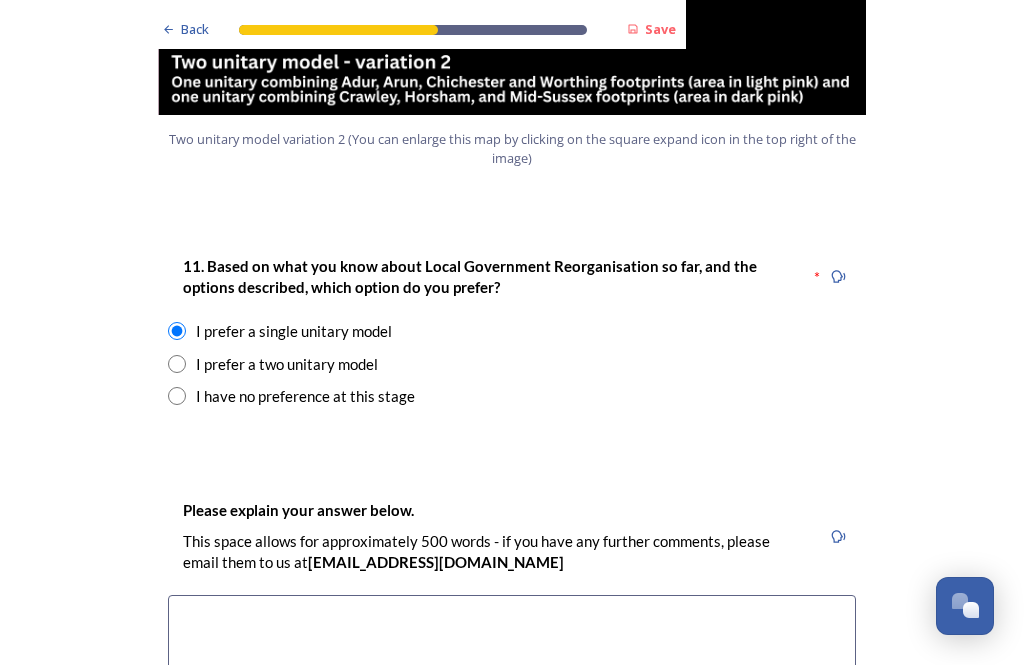 click at bounding box center (512, 707) 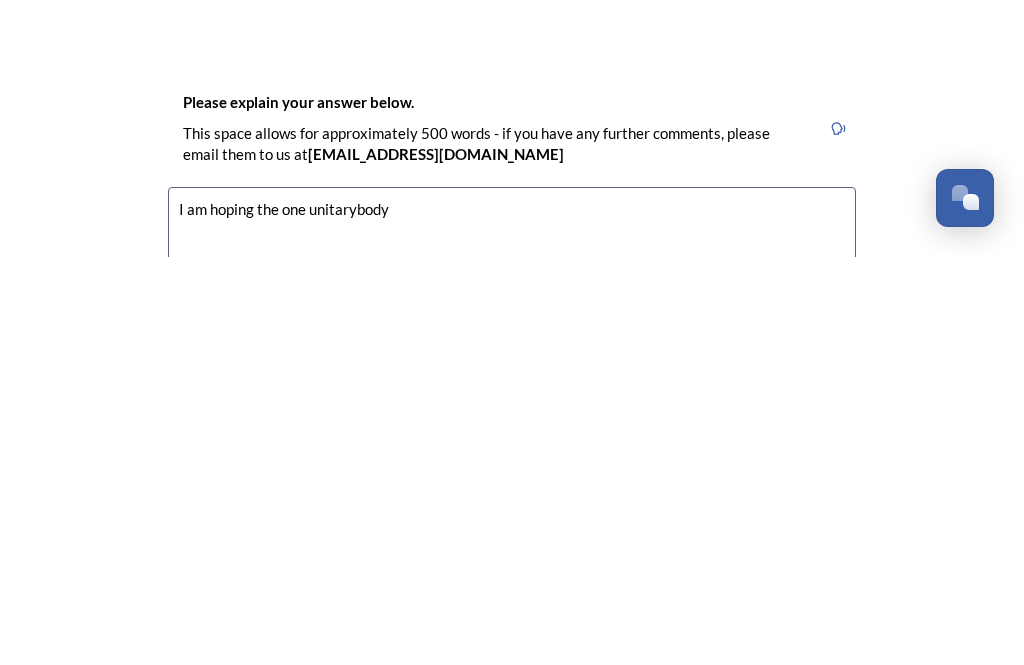 click on "I am hoping the one unitarybody" at bounding box center [512, 707] 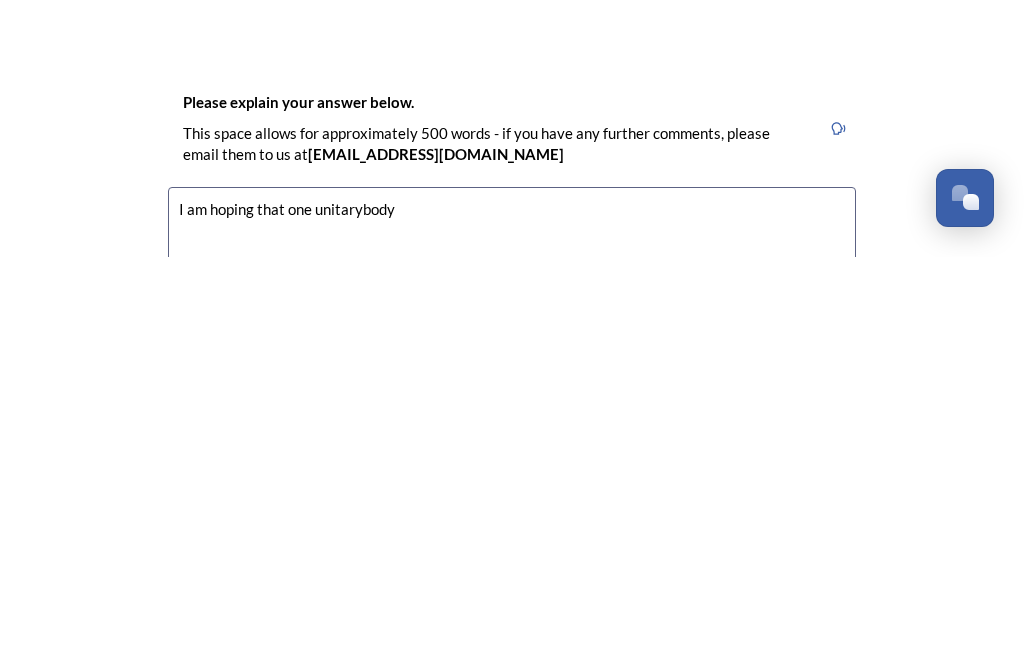click on "I am hoping that one unitarybody" at bounding box center (512, 707) 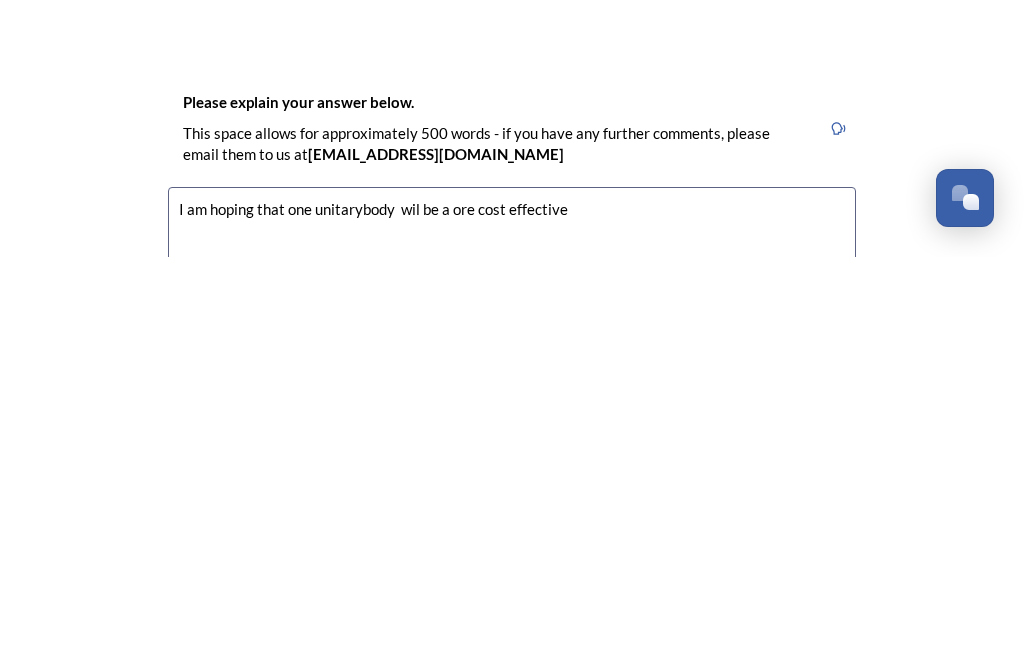 click on "I am hoping that one unitarybody  wil be a ore cost effective" at bounding box center (512, 707) 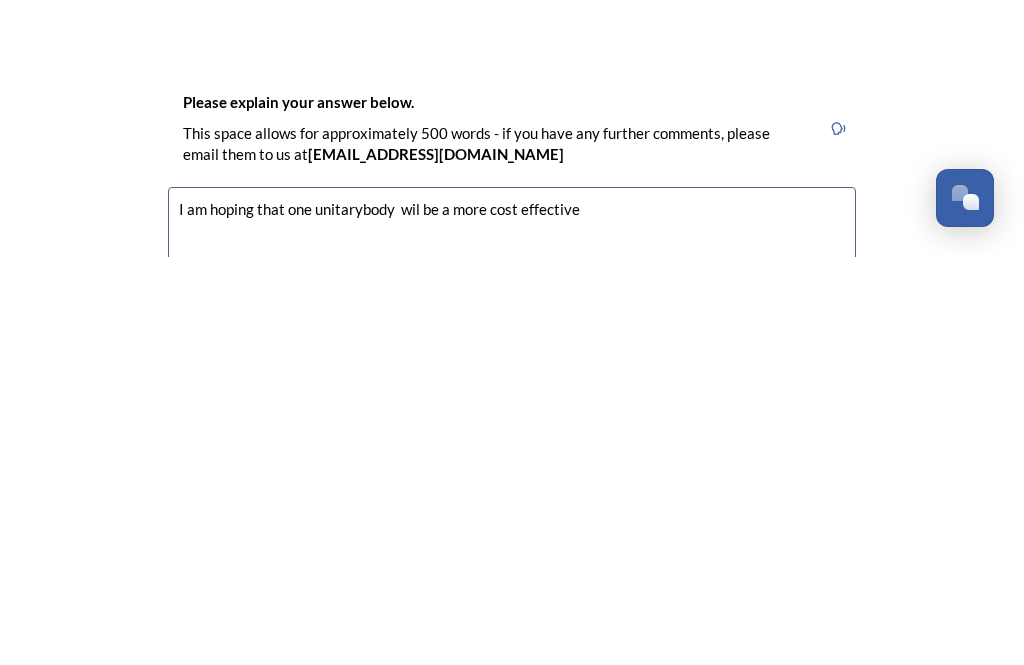 click on "I am hoping that one unitarybody  wil be a more cost effective" at bounding box center [512, 707] 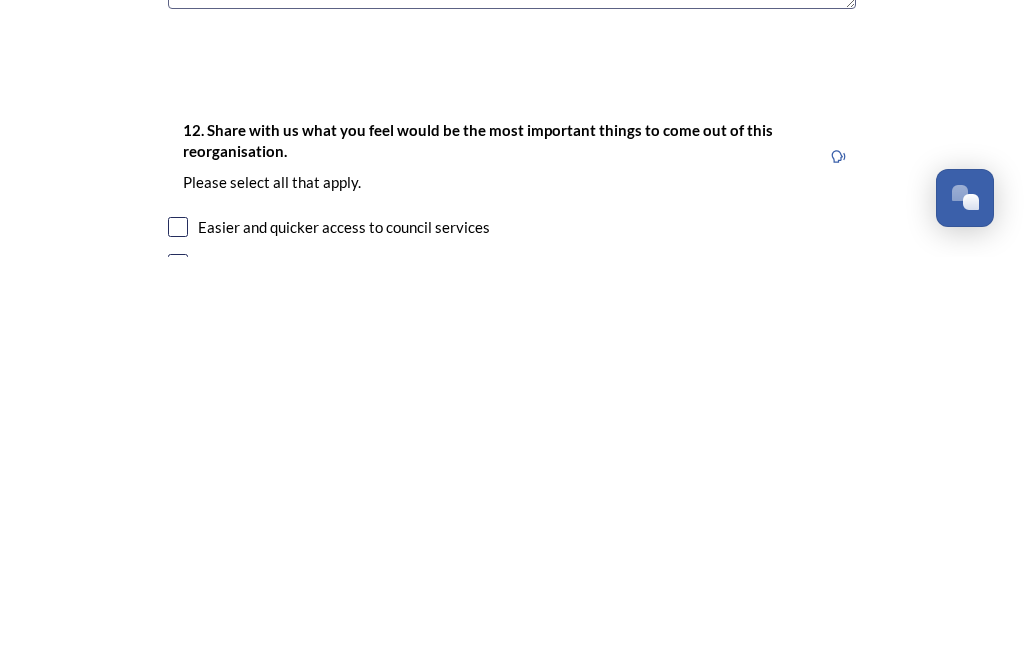 scroll, scrollTop: 2947, scrollLeft: 0, axis: vertical 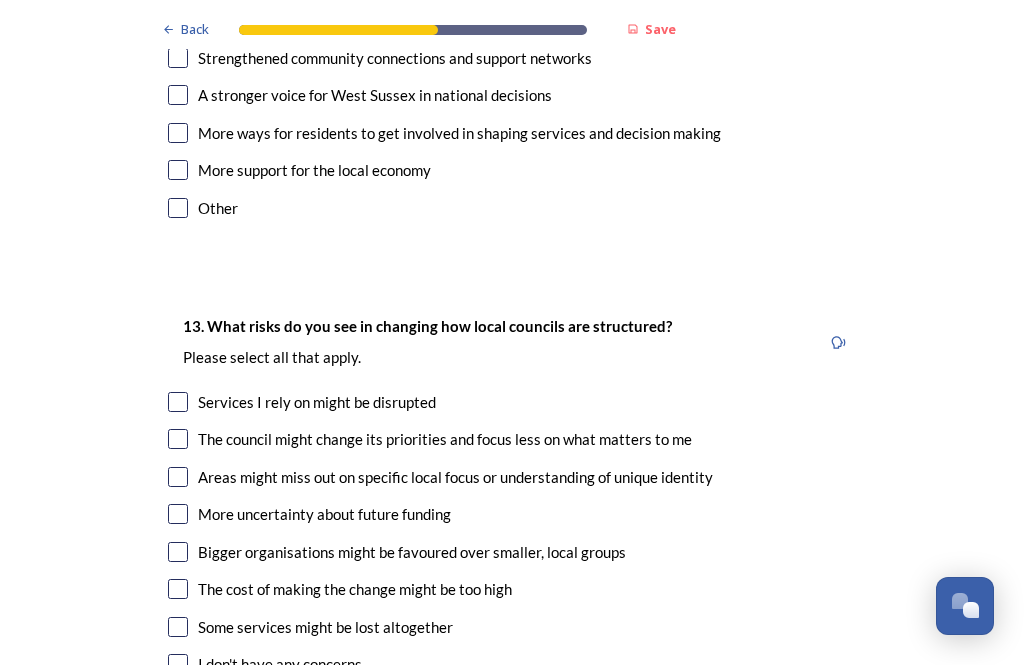 click at bounding box center (178, 402) 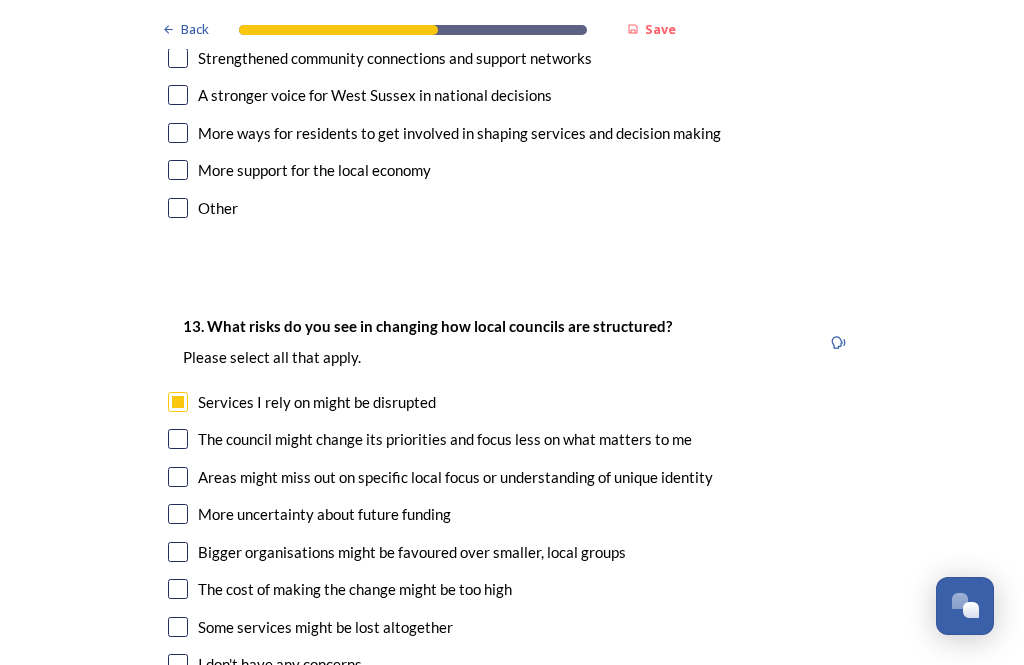 click at bounding box center (178, 589) 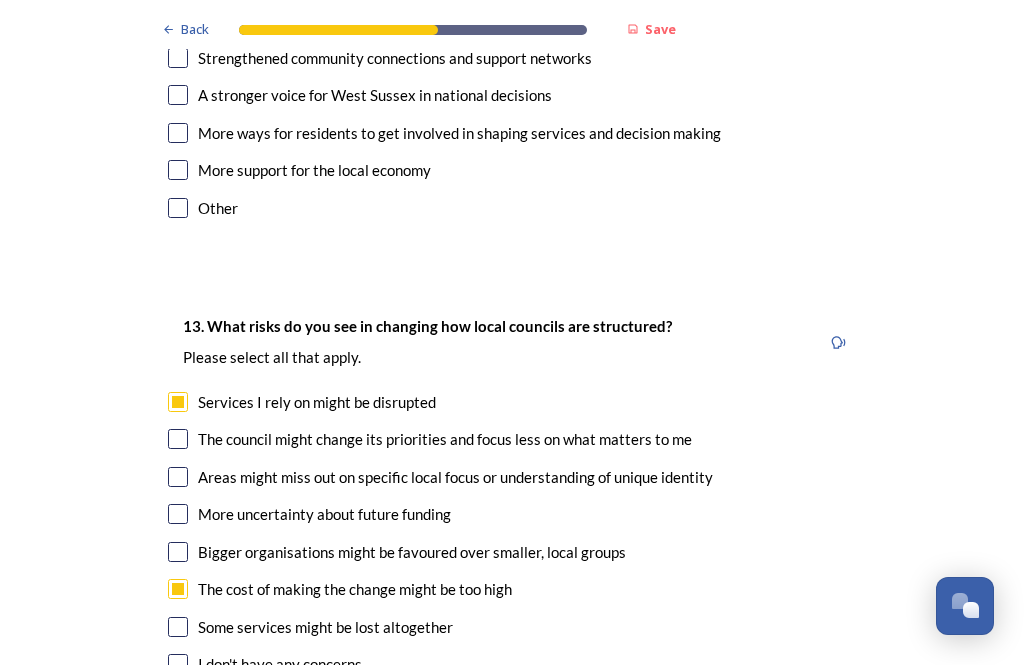 click at bounding box center [178, 439] 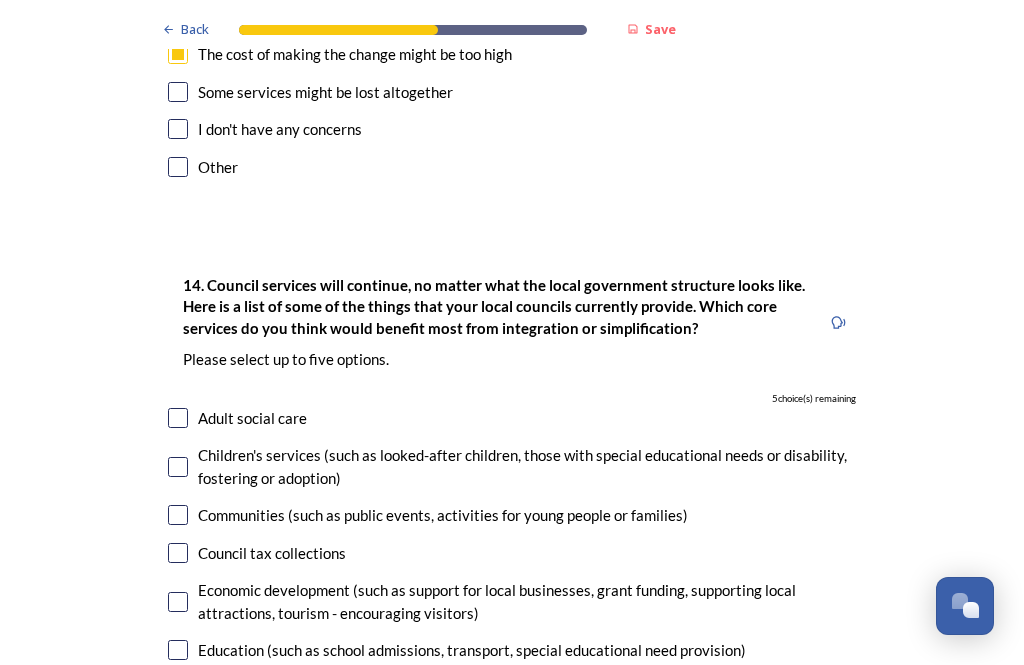 scroll, scrollTop: 4284, scrollLeft: 0, axis: vertical 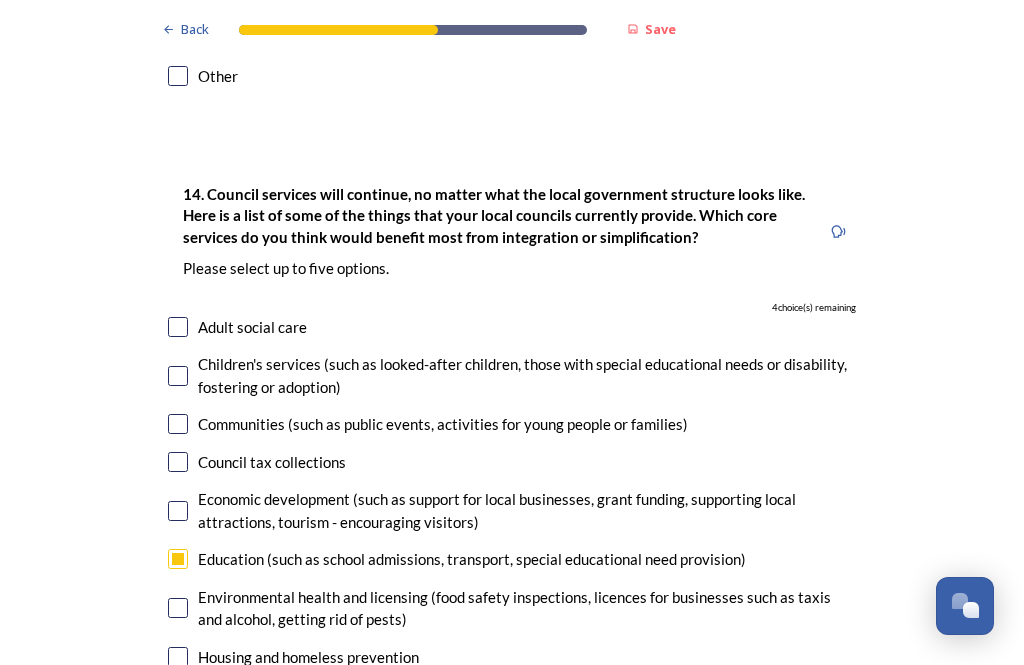 click at bounding box center (178, 694) 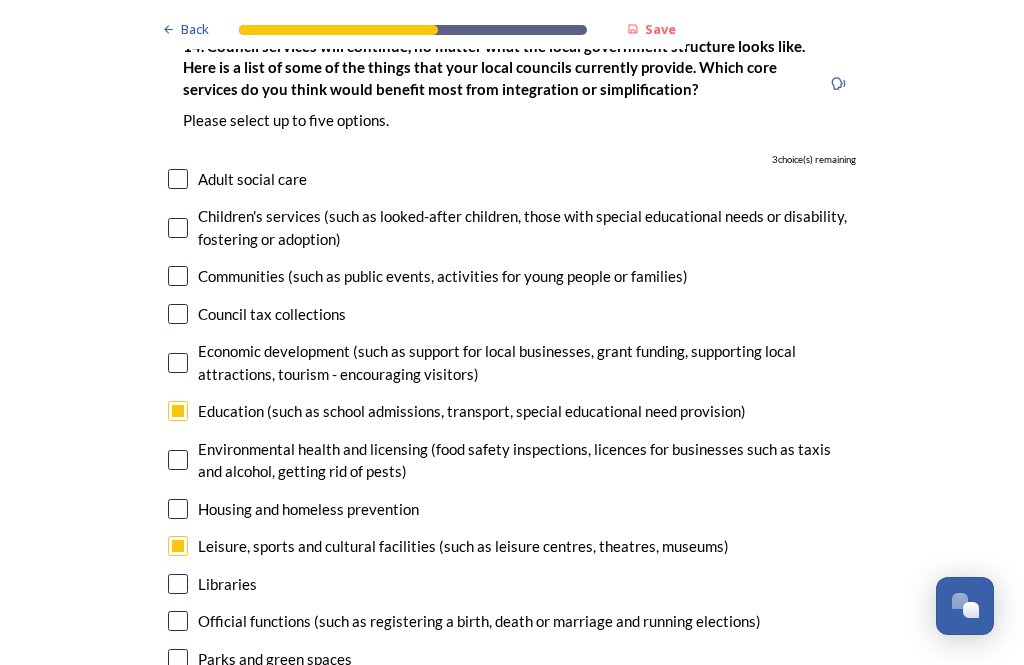 scroll, scrollTop: 4526, scrollLeft: 0, axis: vertical 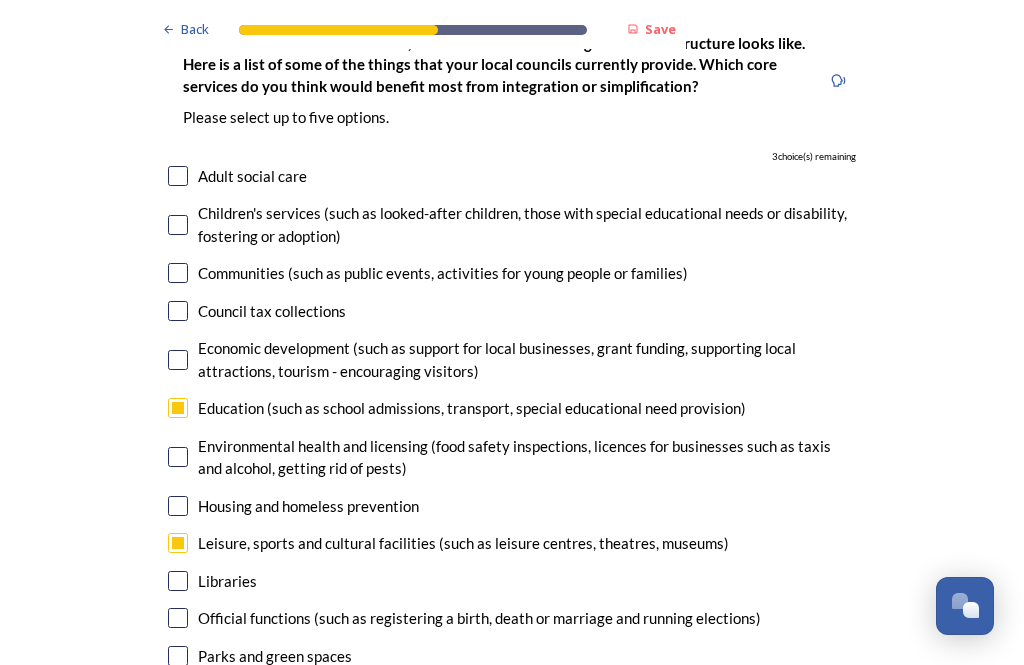 click at bounding box center [178, 656] 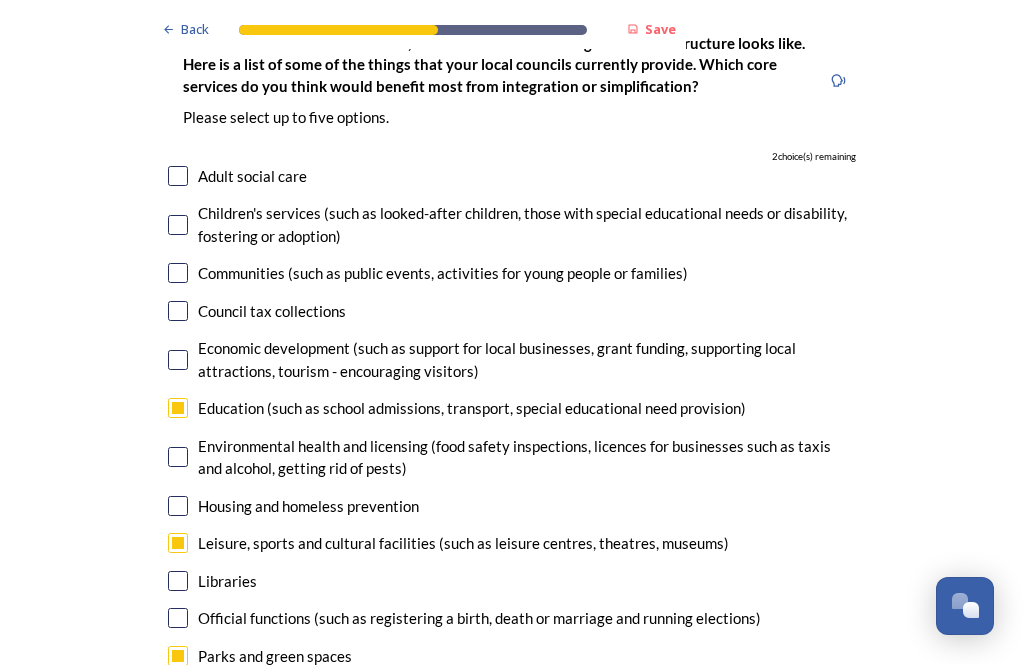 click at bounding box center [178, 705] 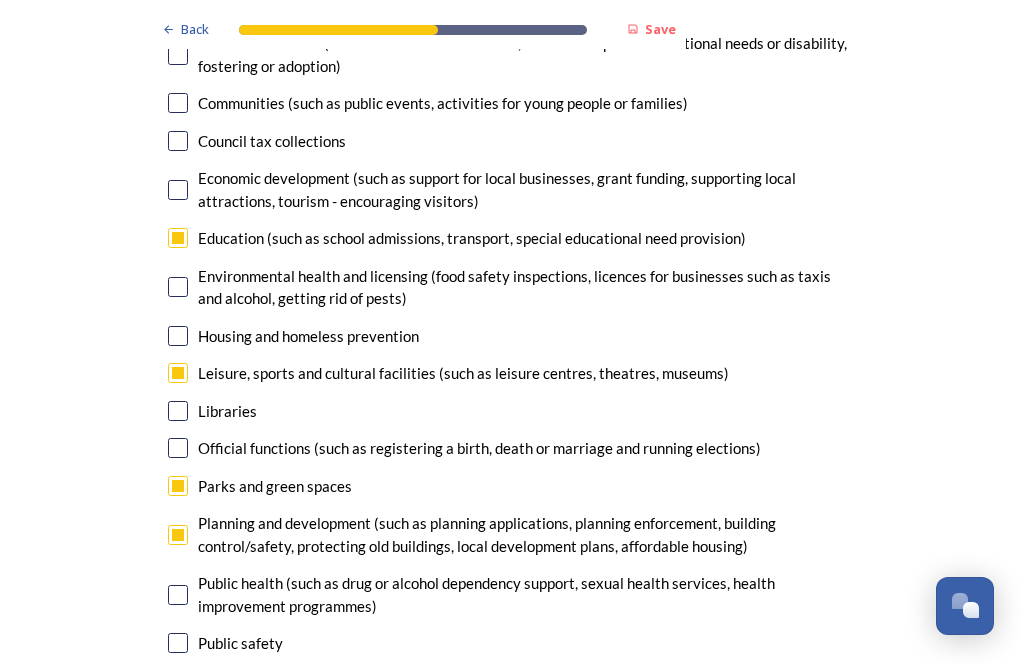 scroll, scrollTop: 4703, scrollLeft: 0, axis: vertical 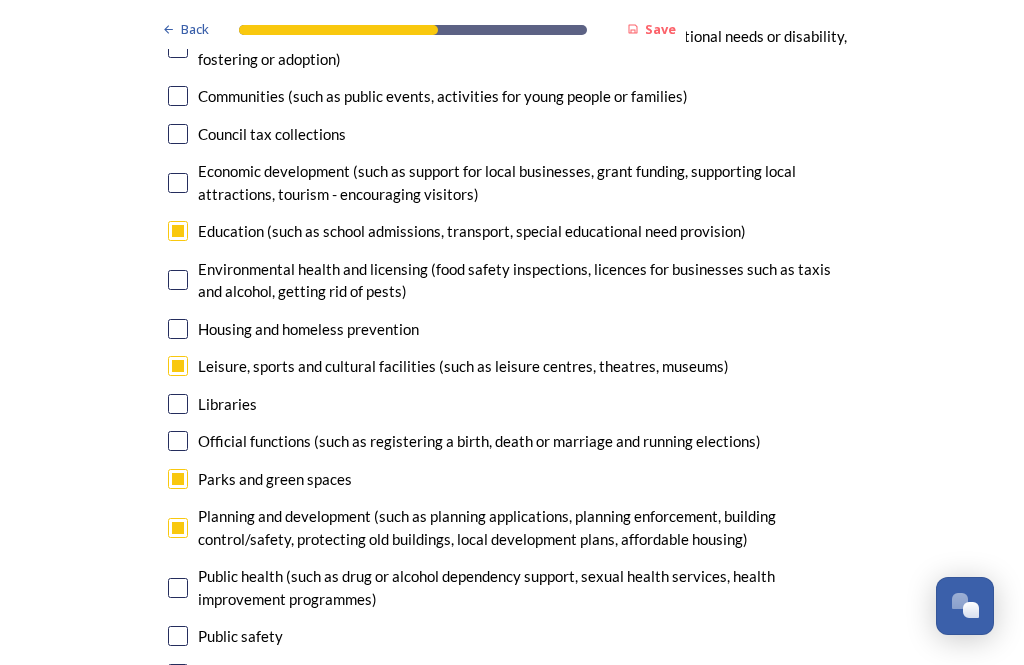 click at bounding box center [178, 749] 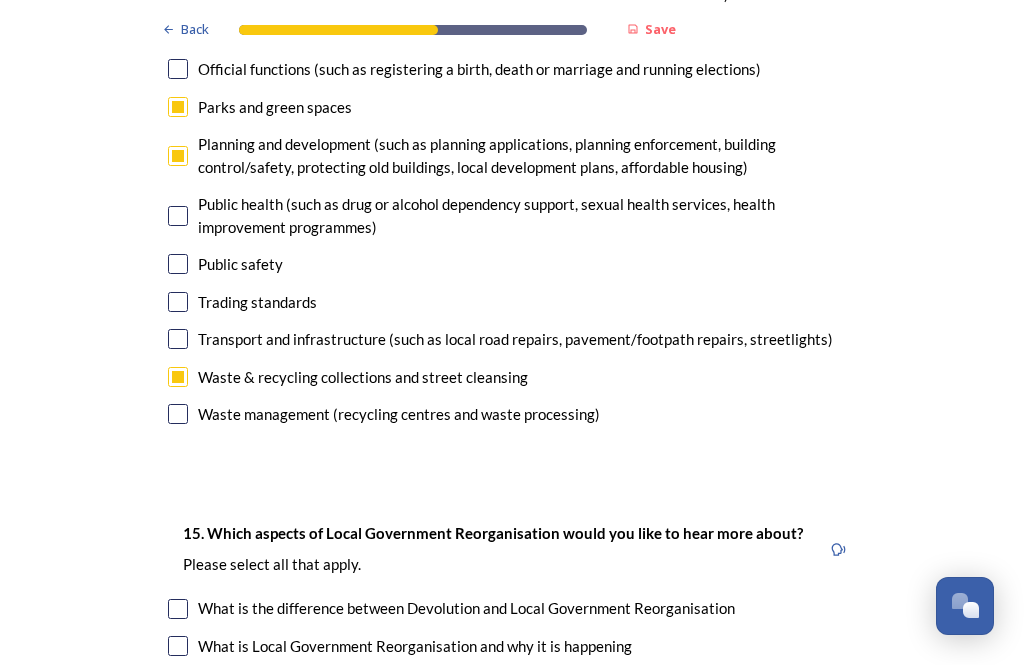 scroll, scrollTop: 5075, scrollLeft: 0, axis: vertical 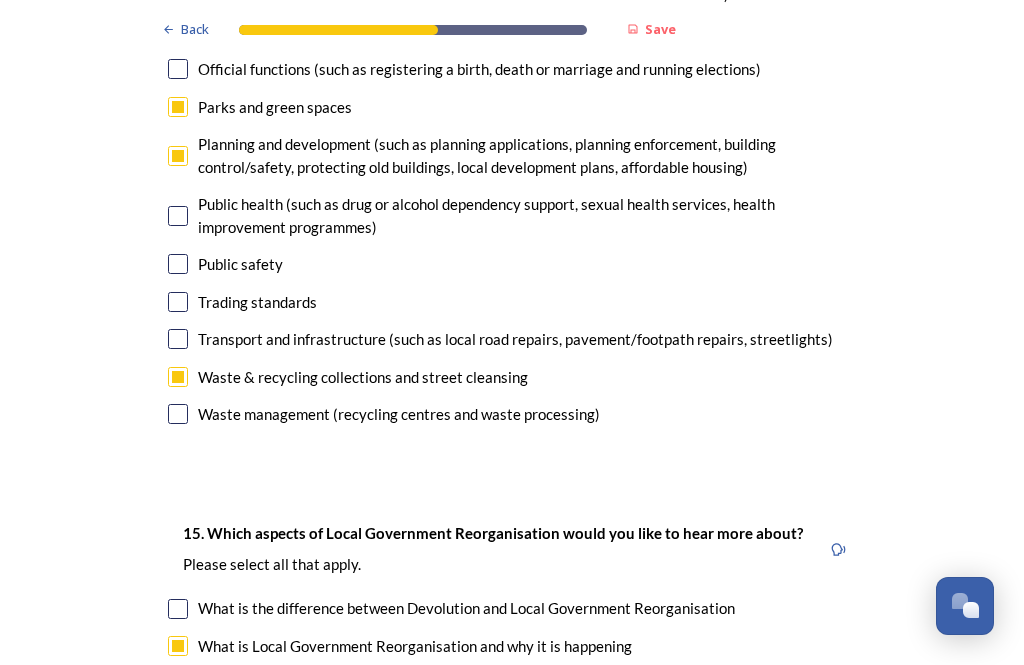 click at bounding box center [178, 684] 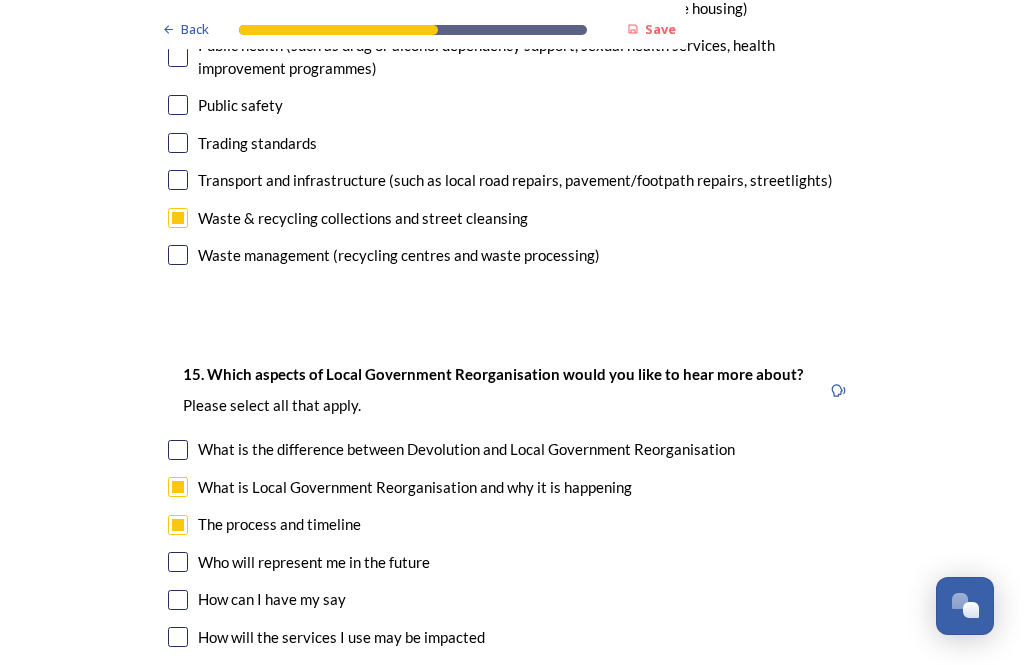scroll, scrollTop: 5236, scrollLeft: 0, axis: vertical 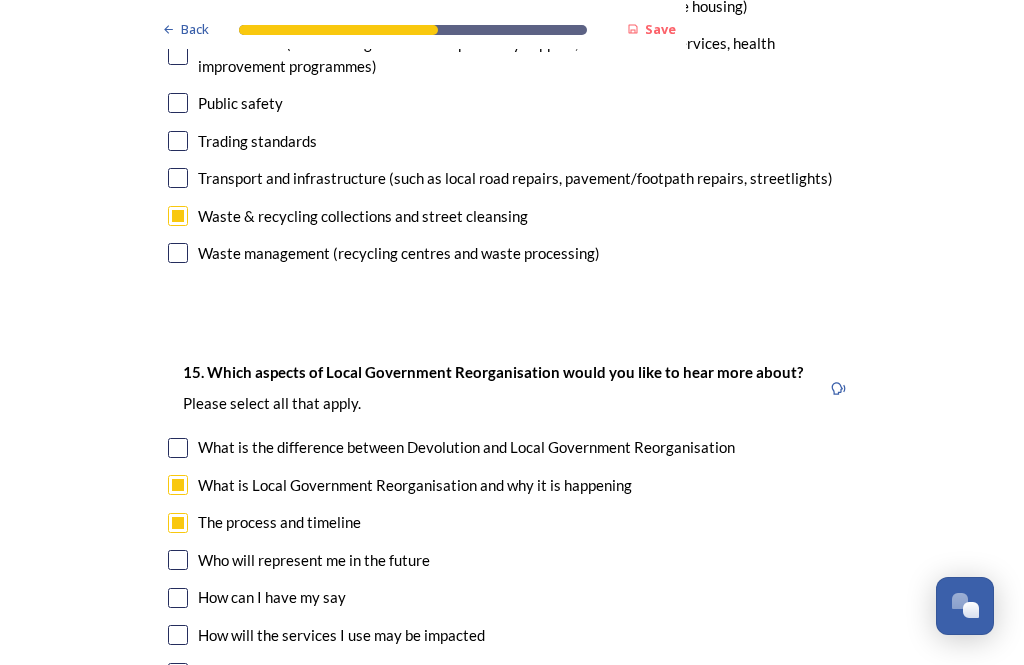 click at bounding box center (178, 635) 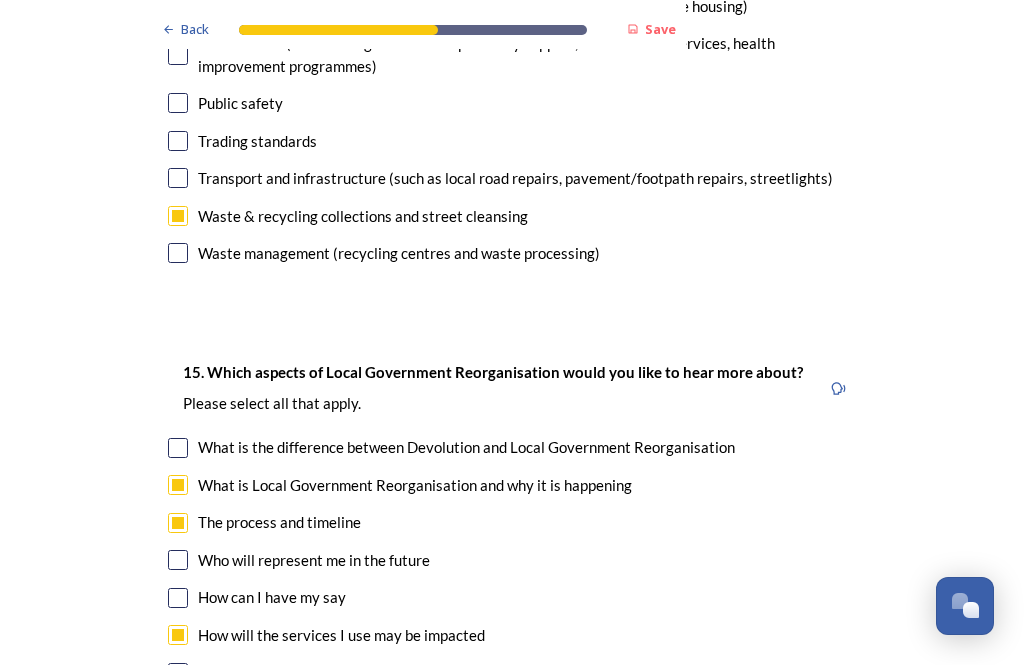click at bounding box center [178, 710] 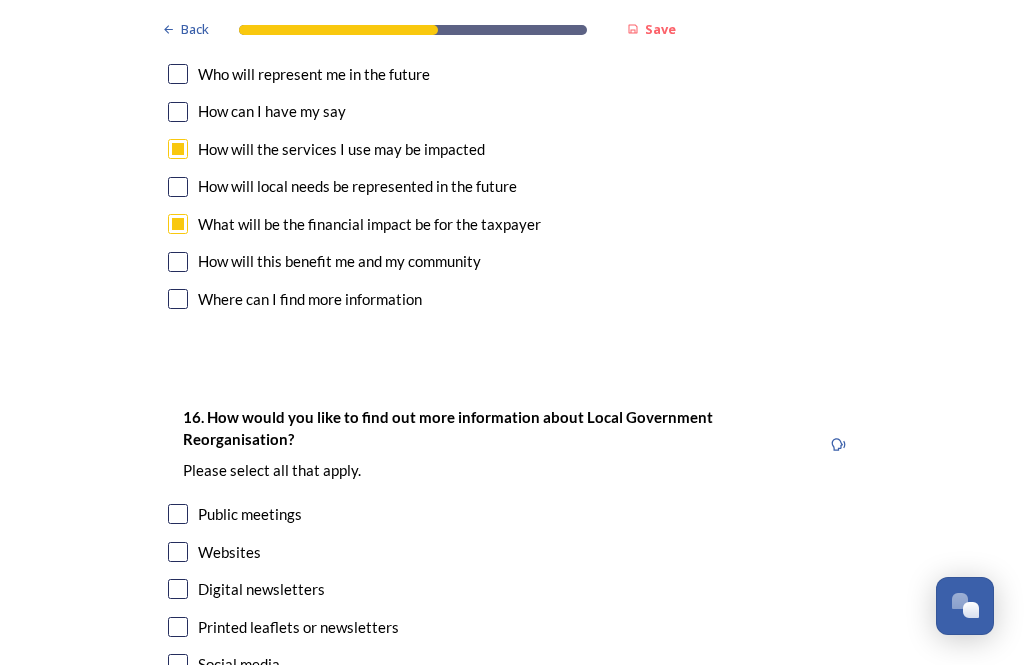 scroll, scrollTop: 5728, scrollLeft: 0, axis: vertical 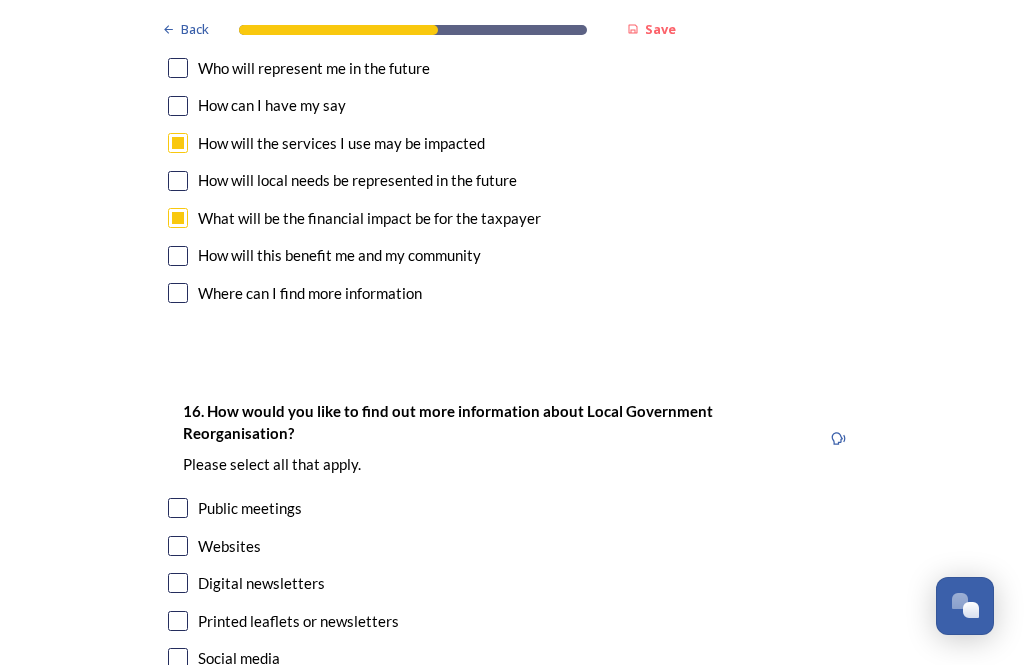 click at bounding box center (178, 583) 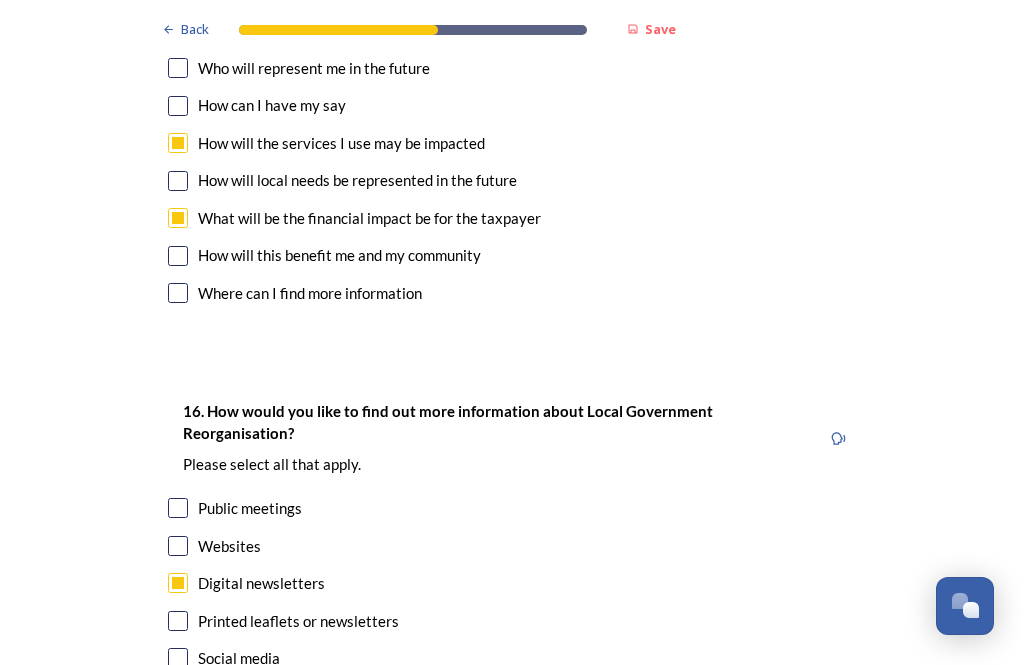 click on "Continue" at bounding box center [498, 806] 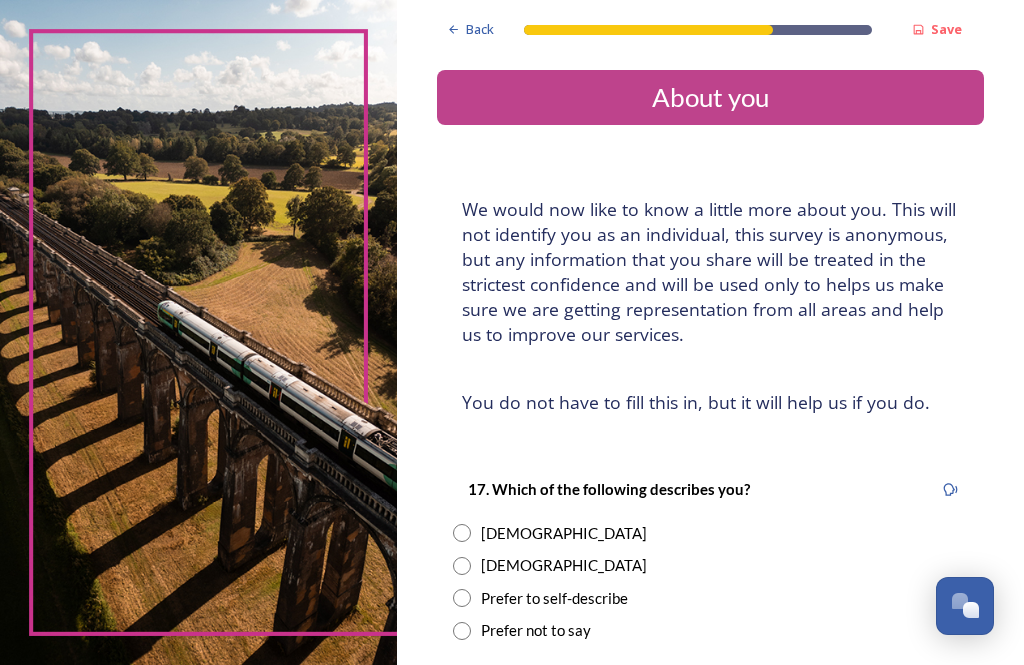 click at bounding box center [462, 566] 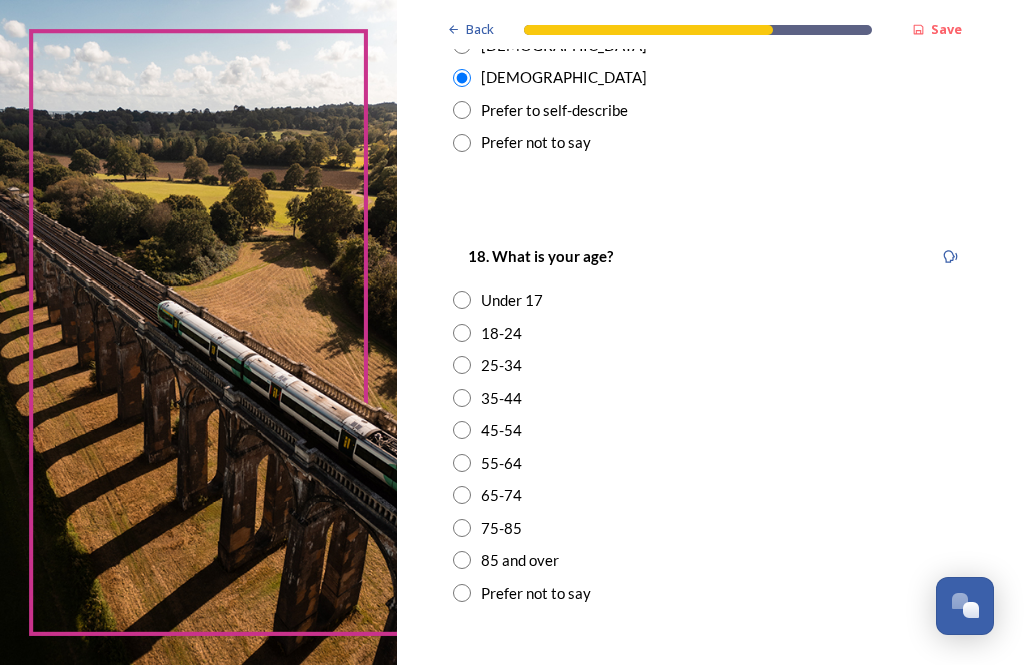 scroll, scrollTop: 488, scrollLeft: 0, axis: vertical 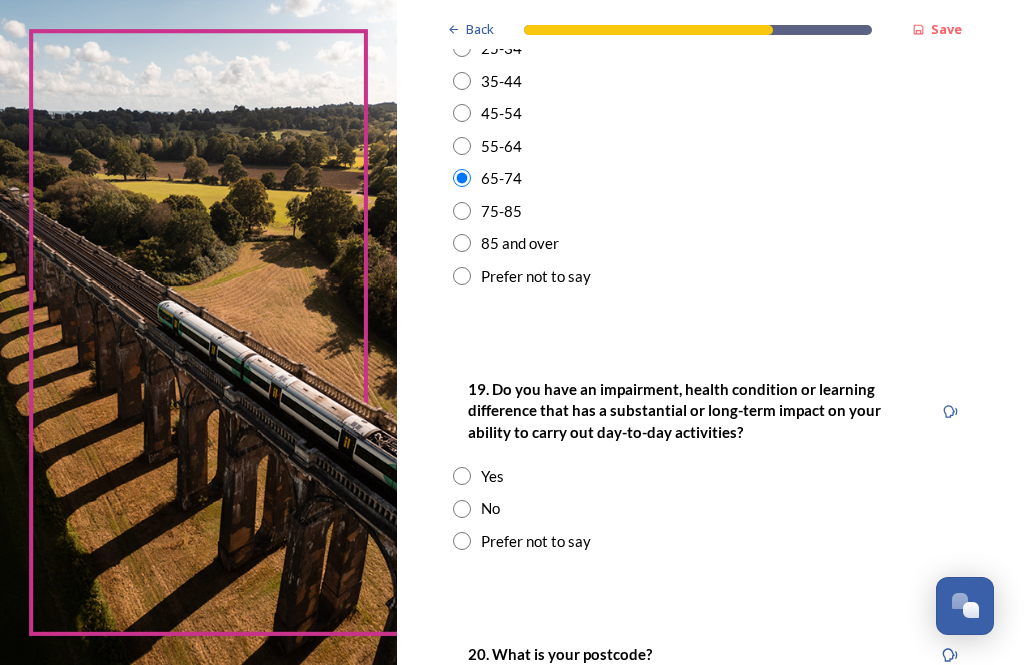 click on "No" at bounding box center (710, 508) 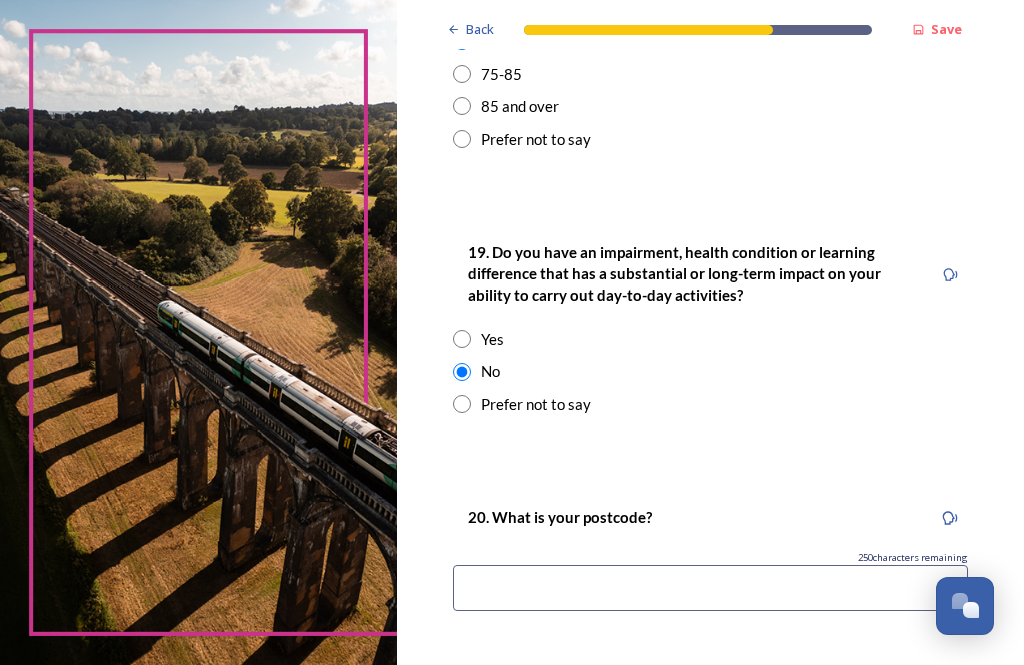 scroll, scrollTop: 943, scrollLeft: 0, axis: vertical 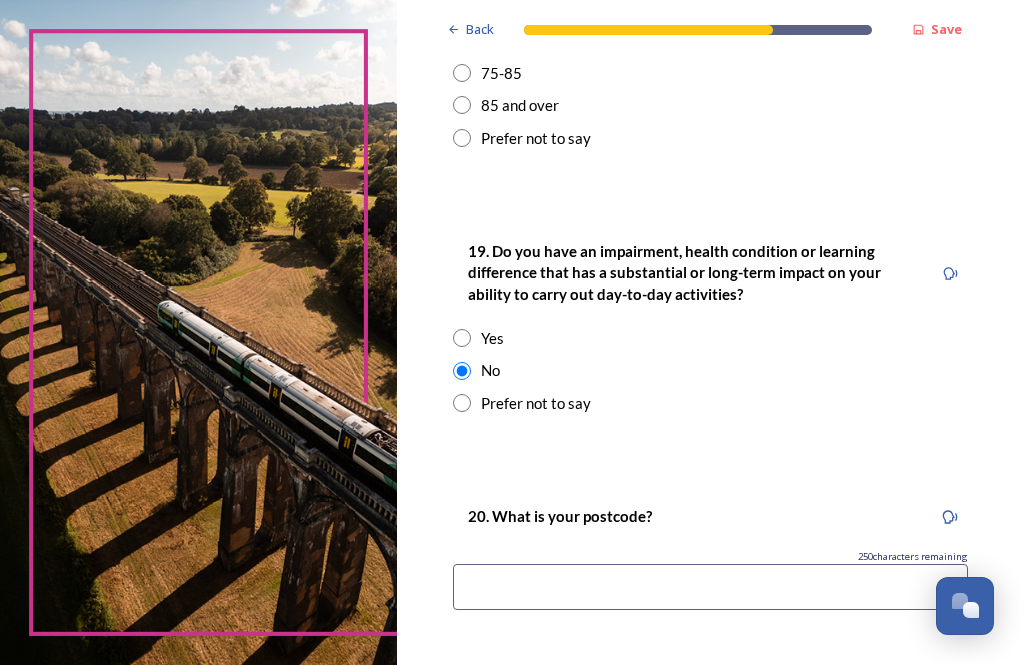 click at bounding box center [710, 587] 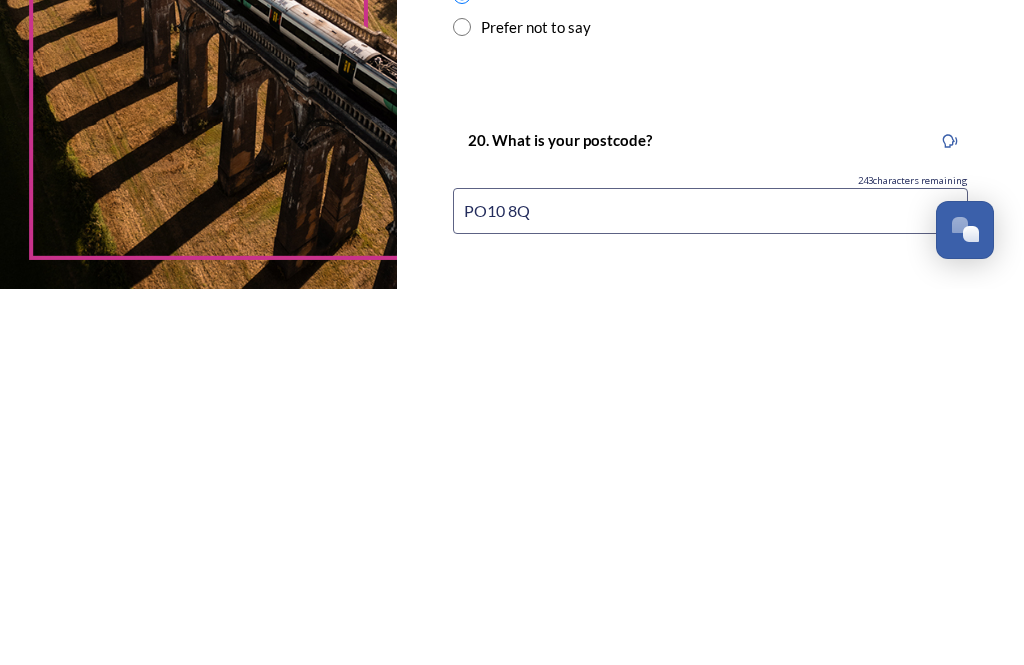 type on "PO10 8QS" 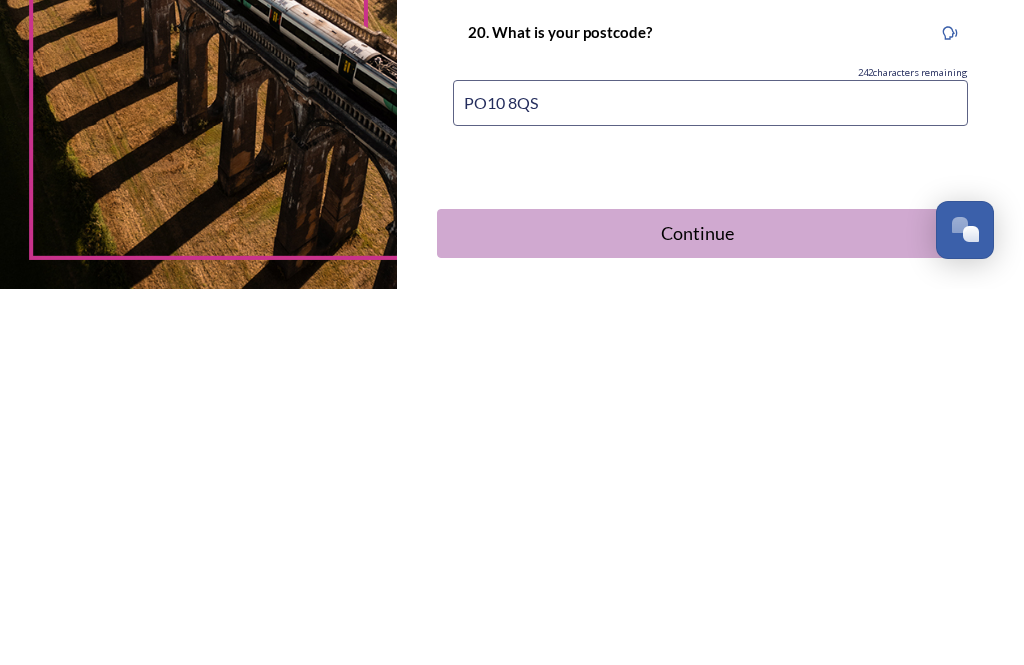 scroll, scrollTop: 1051, scrollLeft: 0, axis: vertical 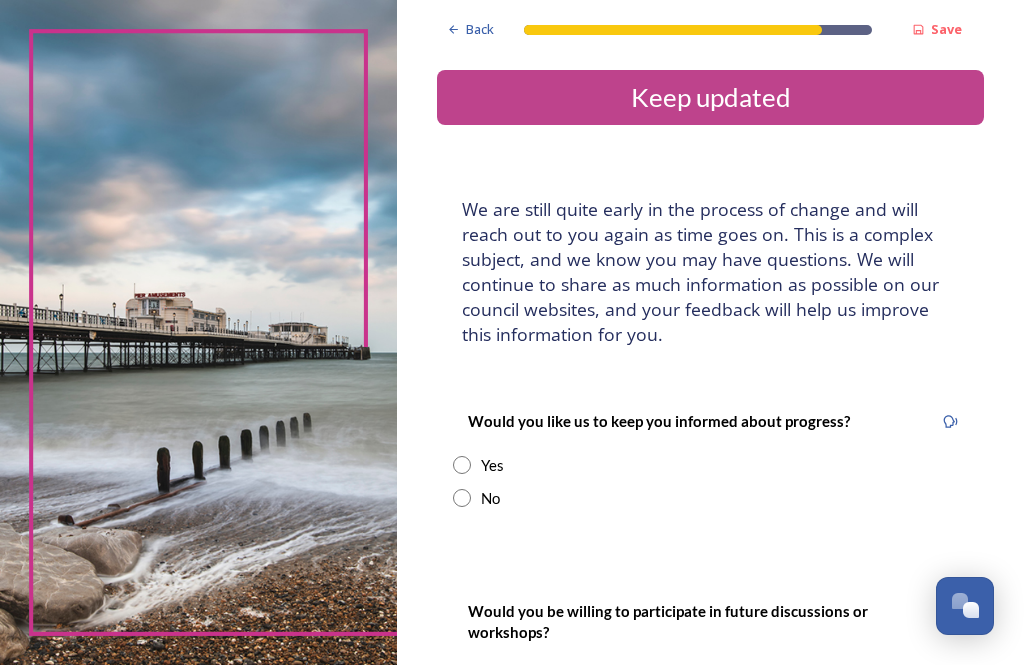 click at bounding box center (462, 465) 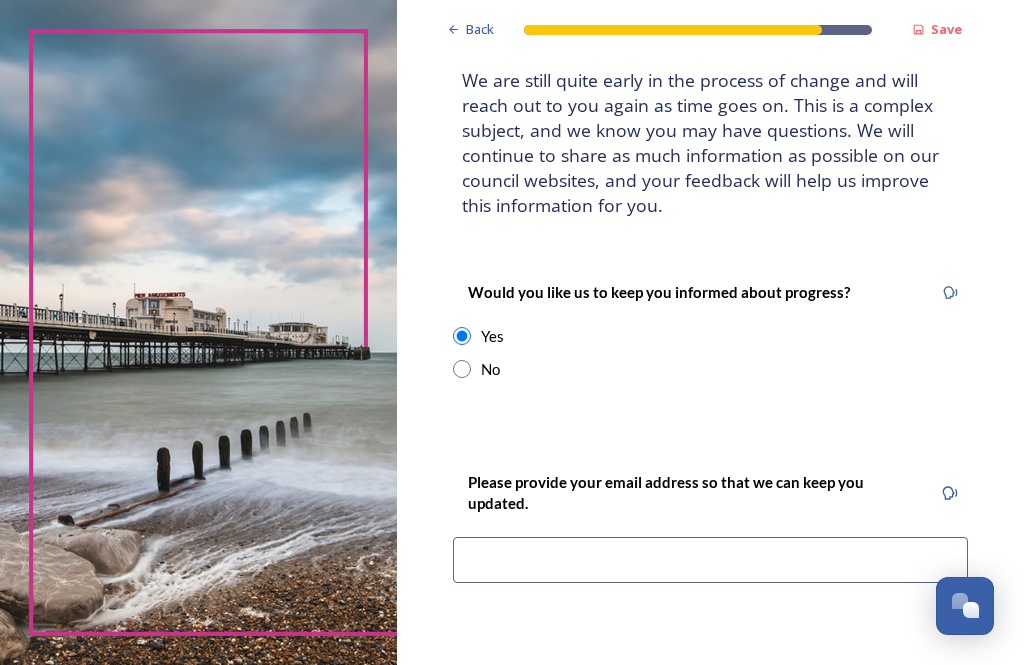 scroll, scrollTop: 134, scrollLeft: 0, axis: vertical 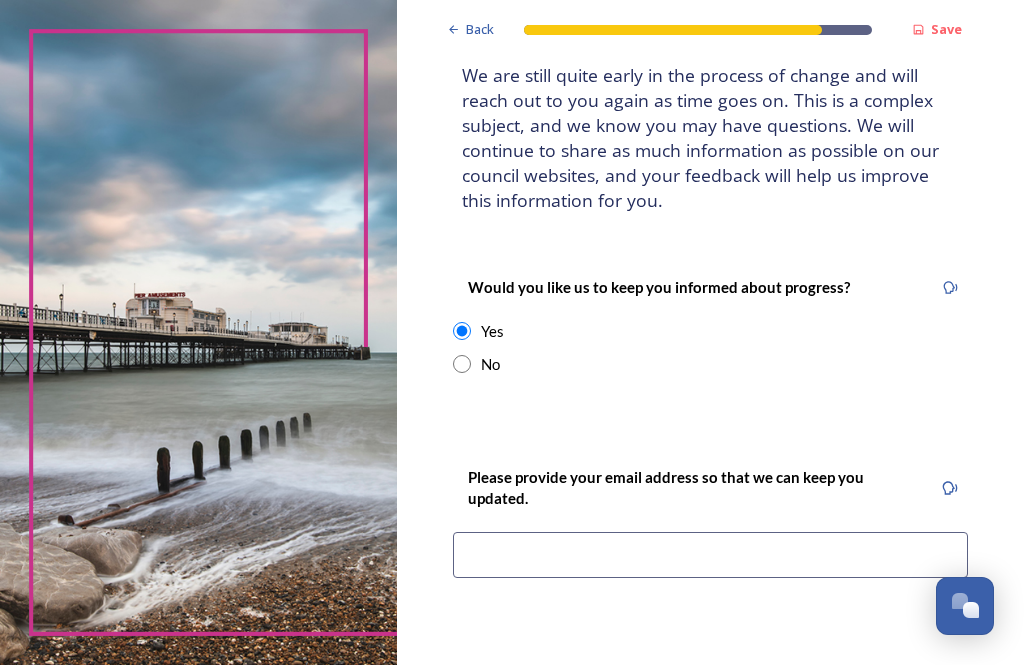 click at bounding box center (710, 555) 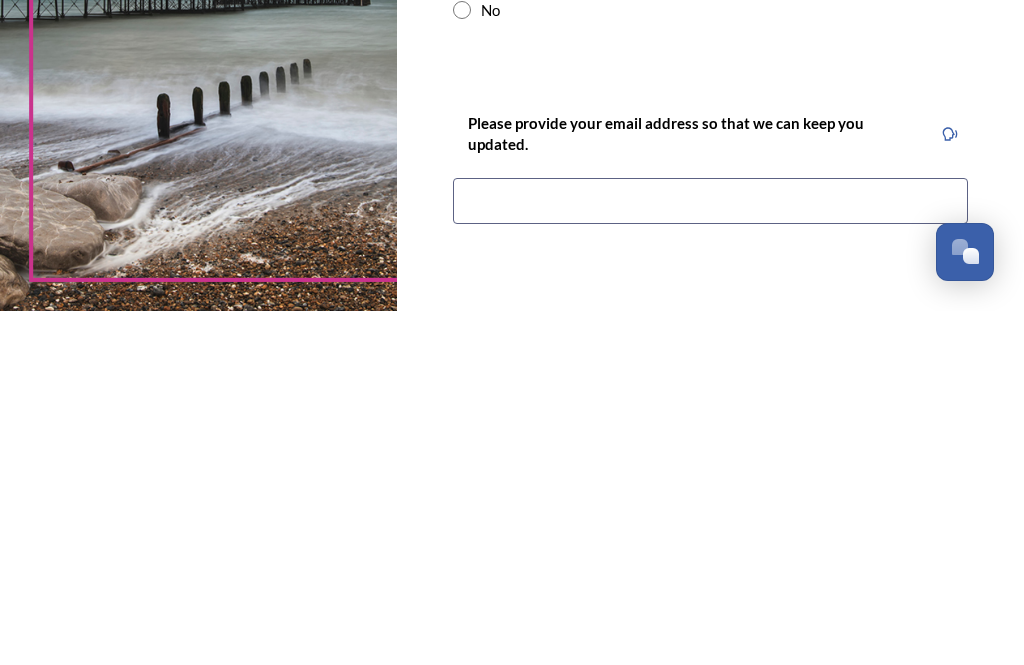 type on "[PERSON_NAME][EMAIL_ADDRESS][DOMAIN_NAME]" 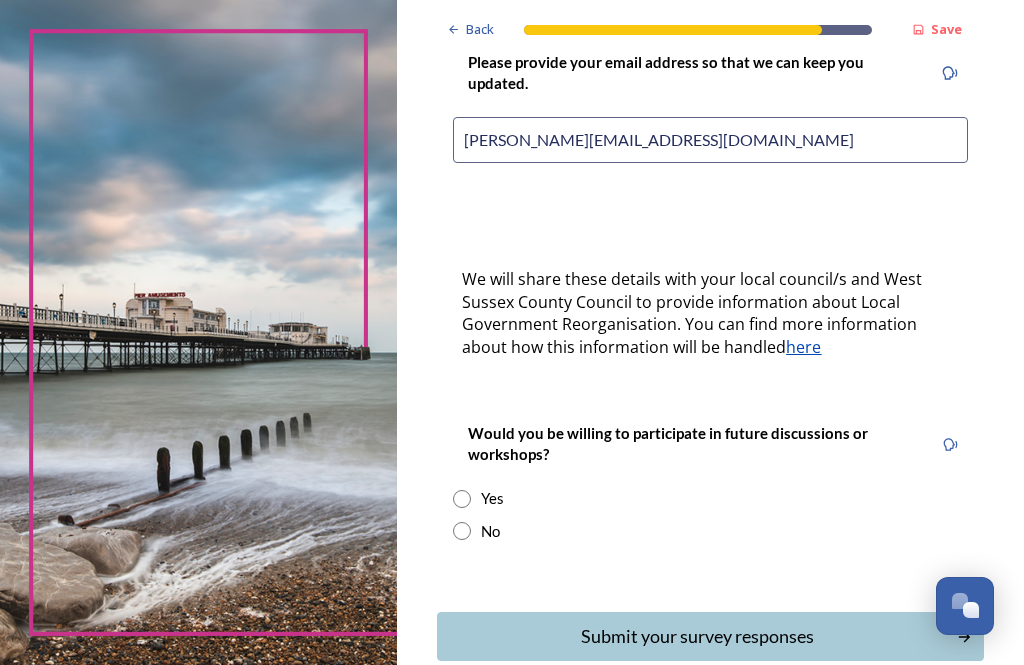 scroll, scrollTop: 554, scrollLeft: 0, axis: vertical 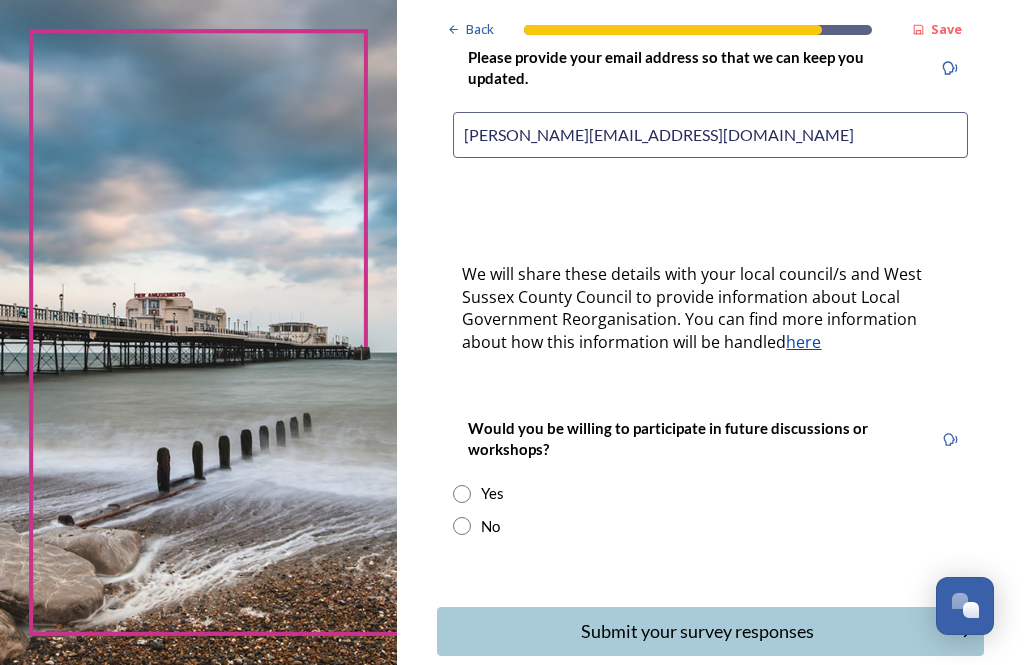 click at bounding box center [462, 494] 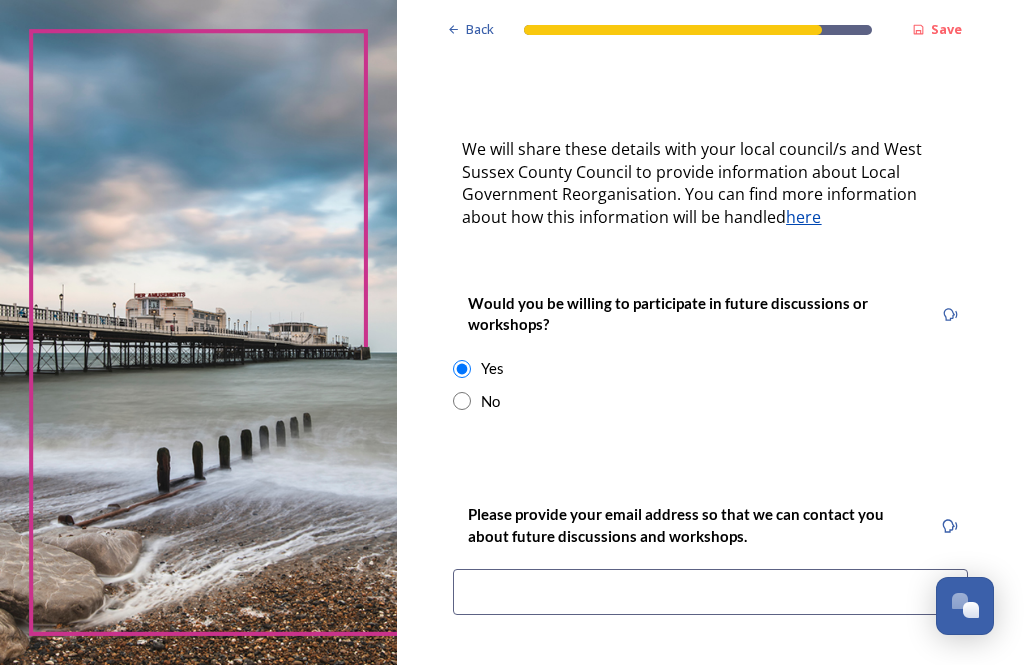 scroll, scrollTop: 695, scrollLeft: 0, axis: vertical 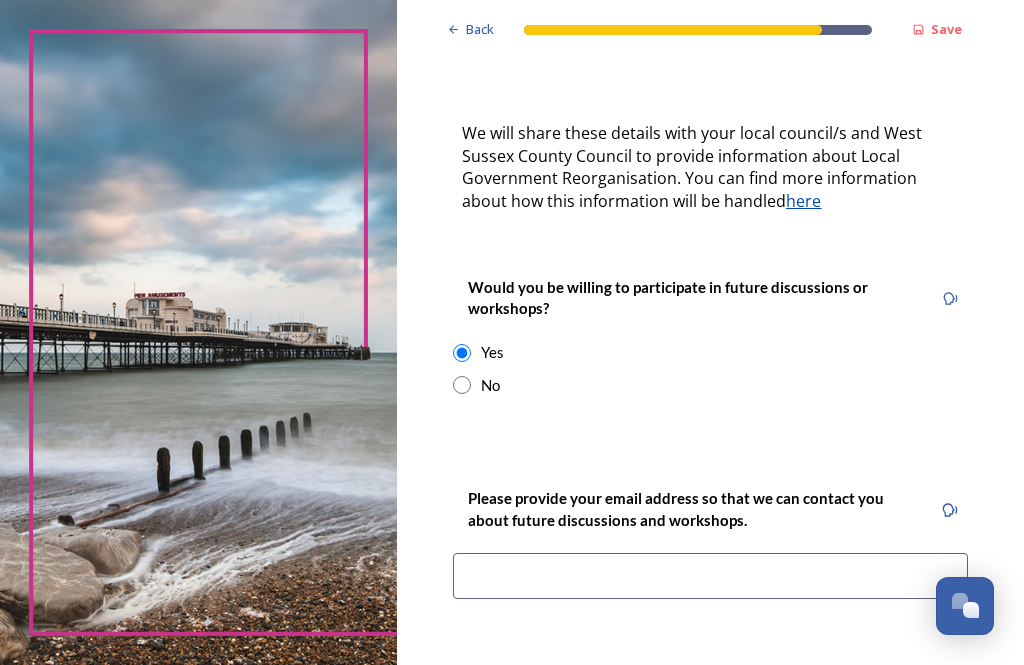 click at bounding box center [710, 576] 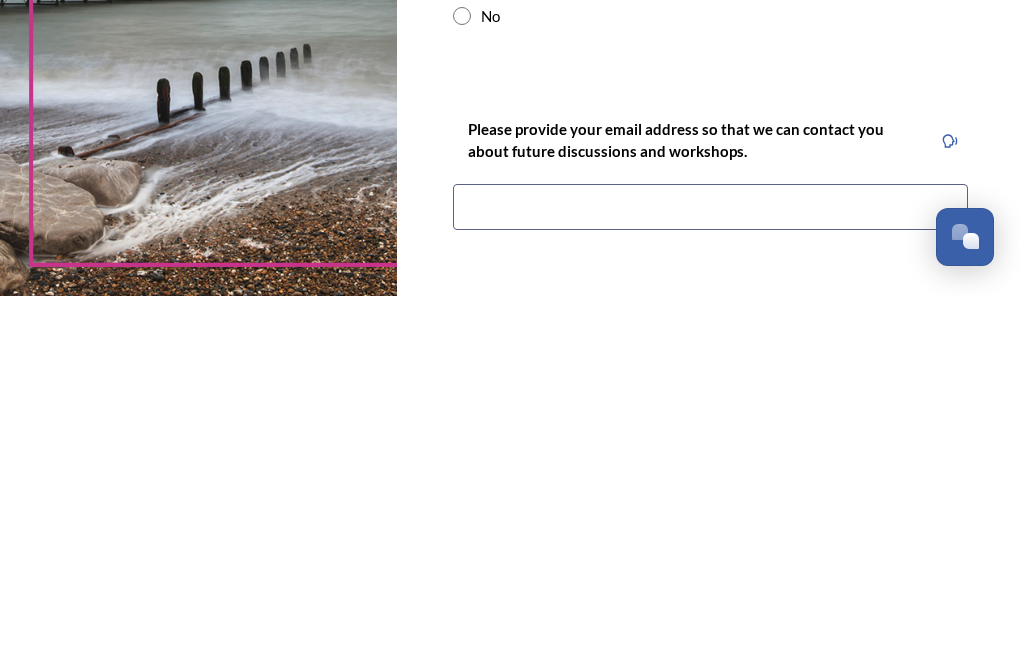 type on "[PERSON_NAME][EMAIL_ADDRESS][DOMAIN_NAME]" 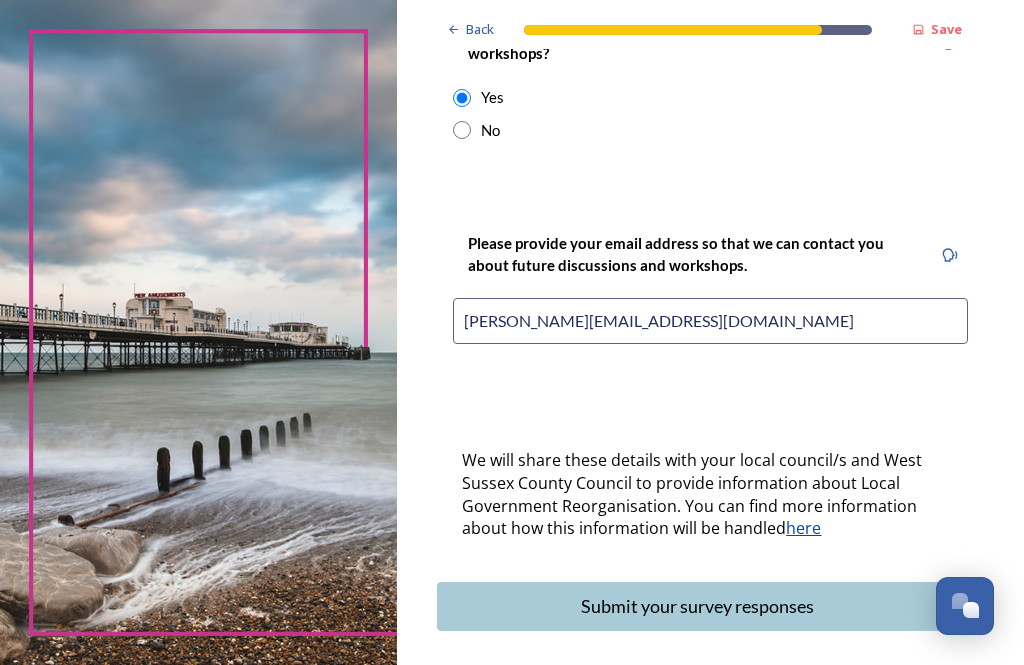 scroll, scrollTop: 949, scrollLeft: 0, axis: vertical 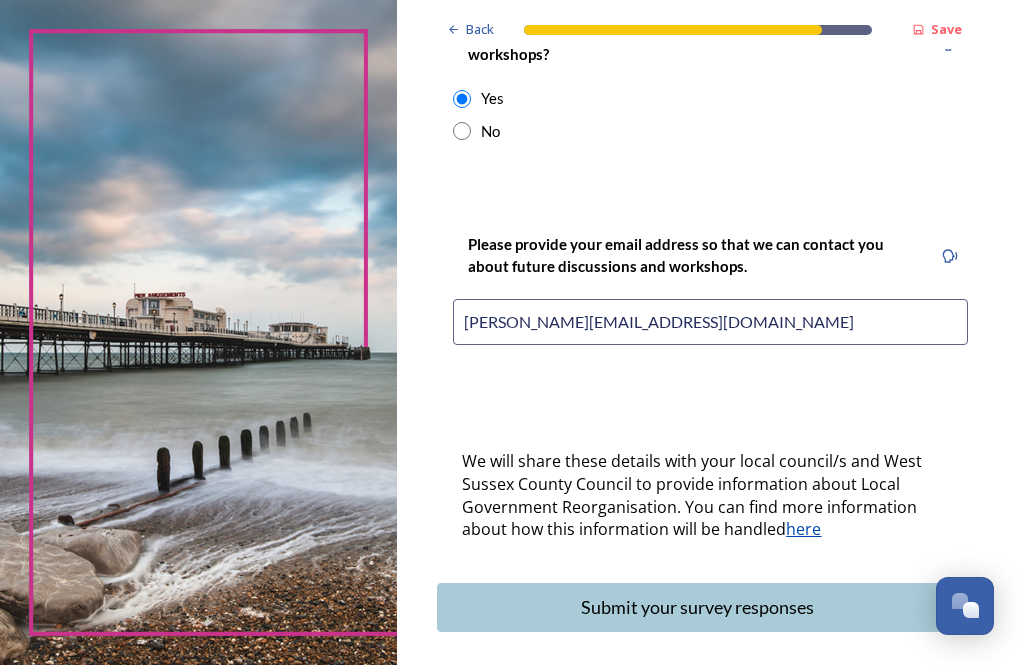 click on "Submit your survey responses" at bounding box center [697, 607] 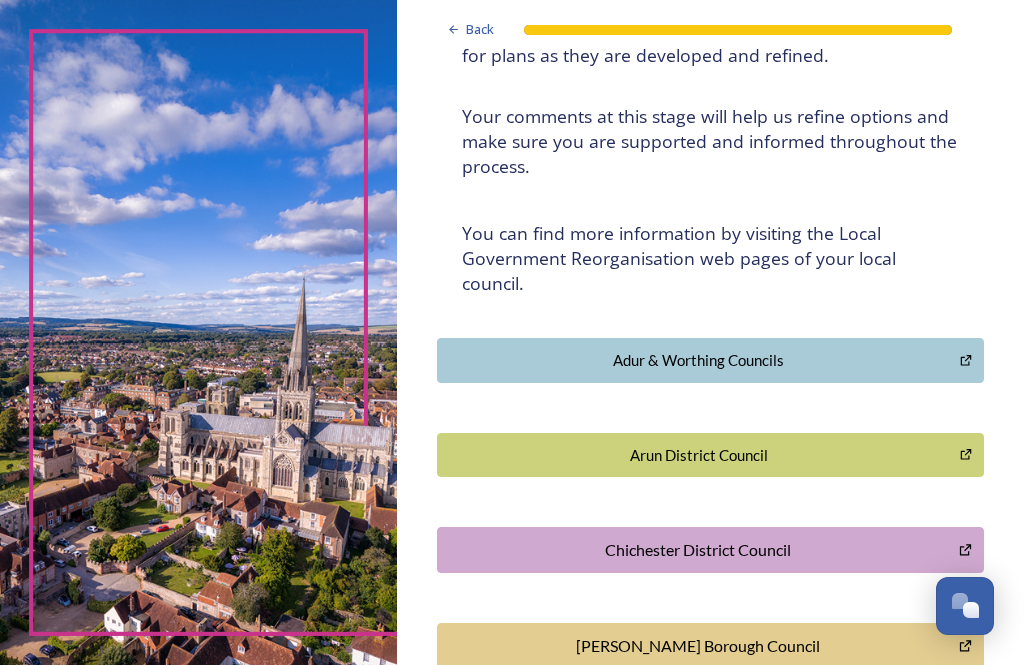 scroll, scrollTop: 265, scrollLeft: 0, axis: vertical 